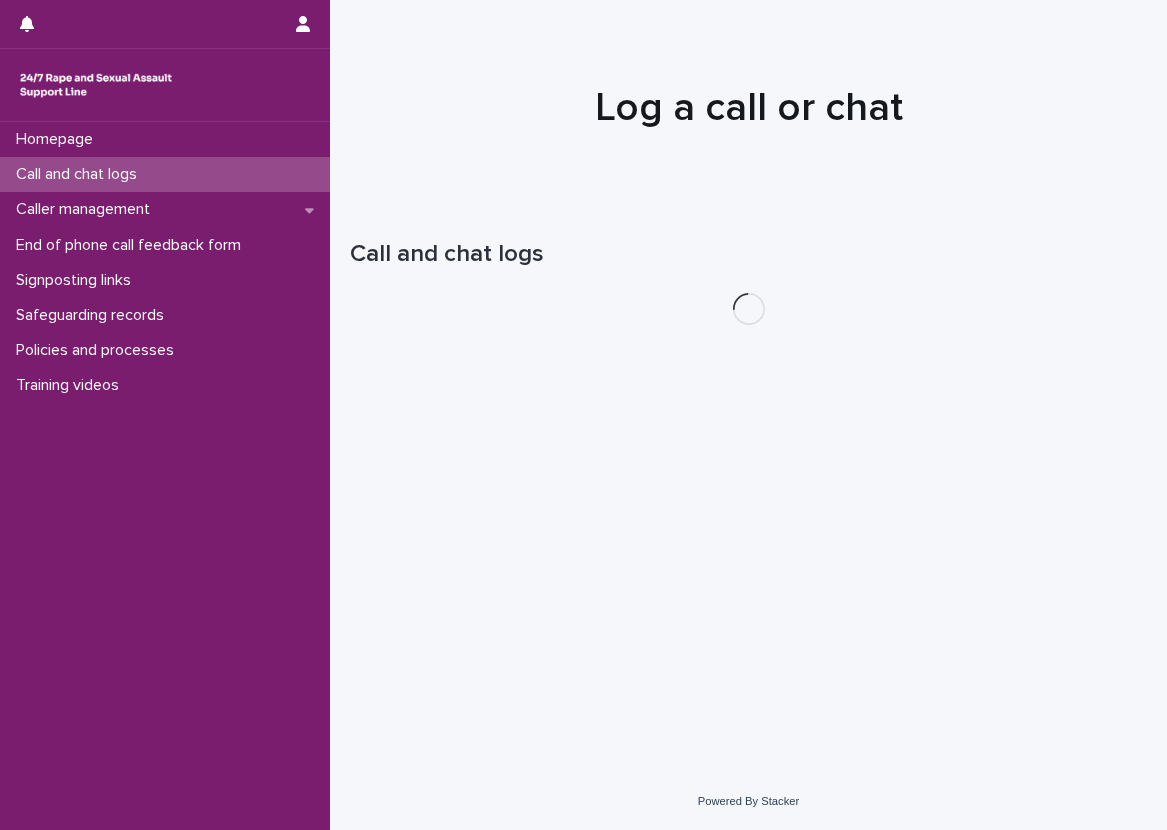 scroll, scrollTop: 0, scrollLeft: 0, axis: both 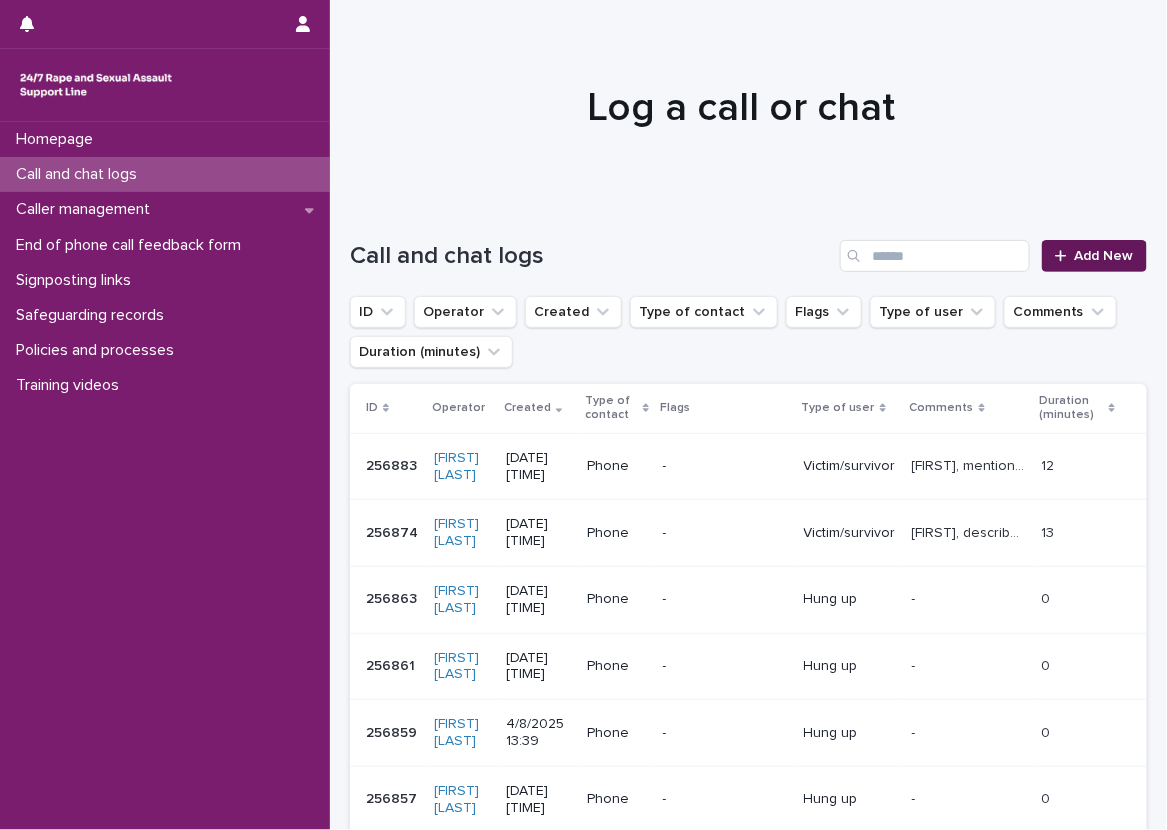 click on "Add New" at bounding box center (1094, 256) 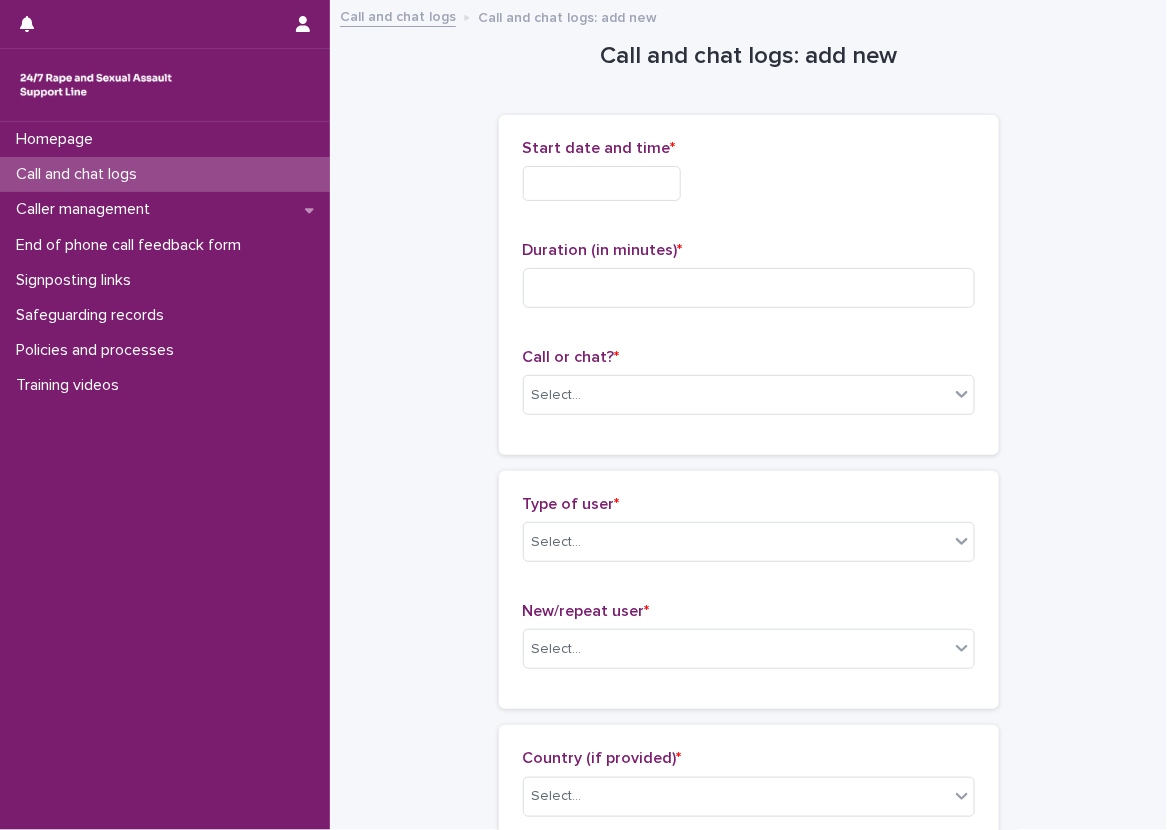 click on "Start date and time *" at bounding box center (749, 178) 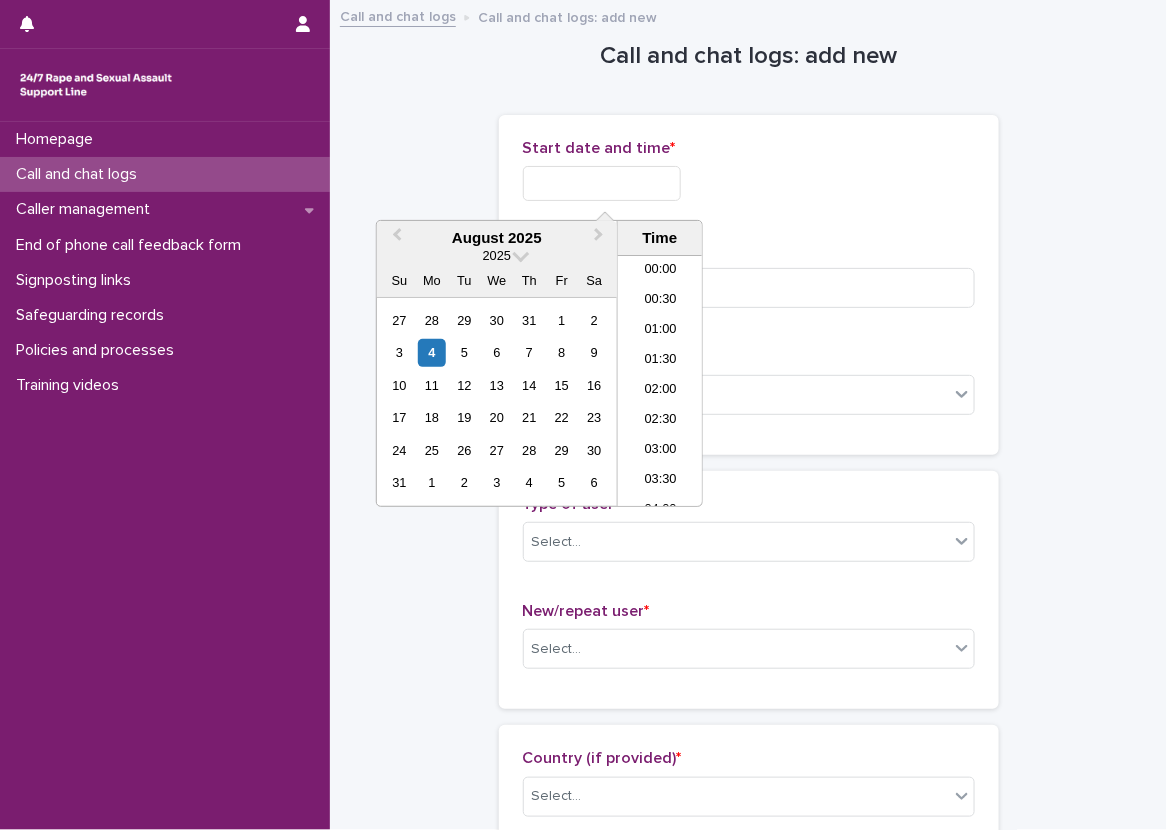 click at bounding box center [602, 183] 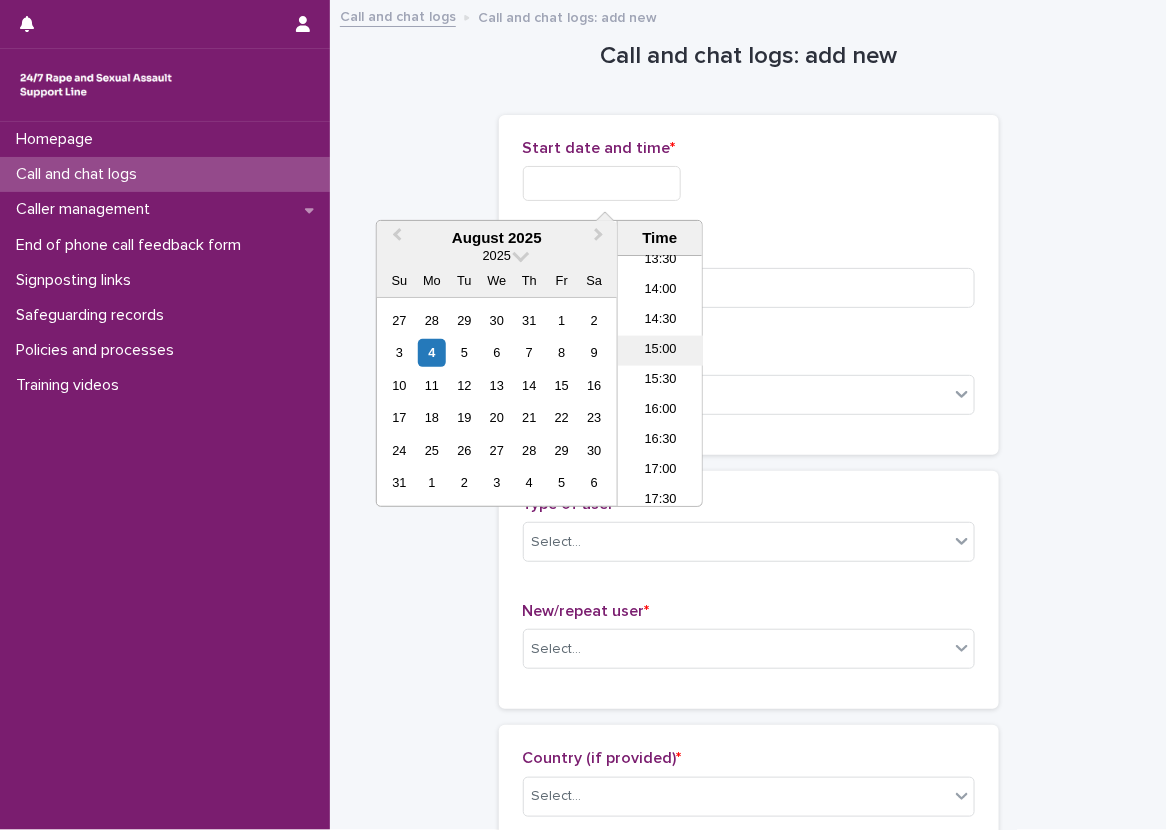 click on "15:00" at bounding box center [660, 351] 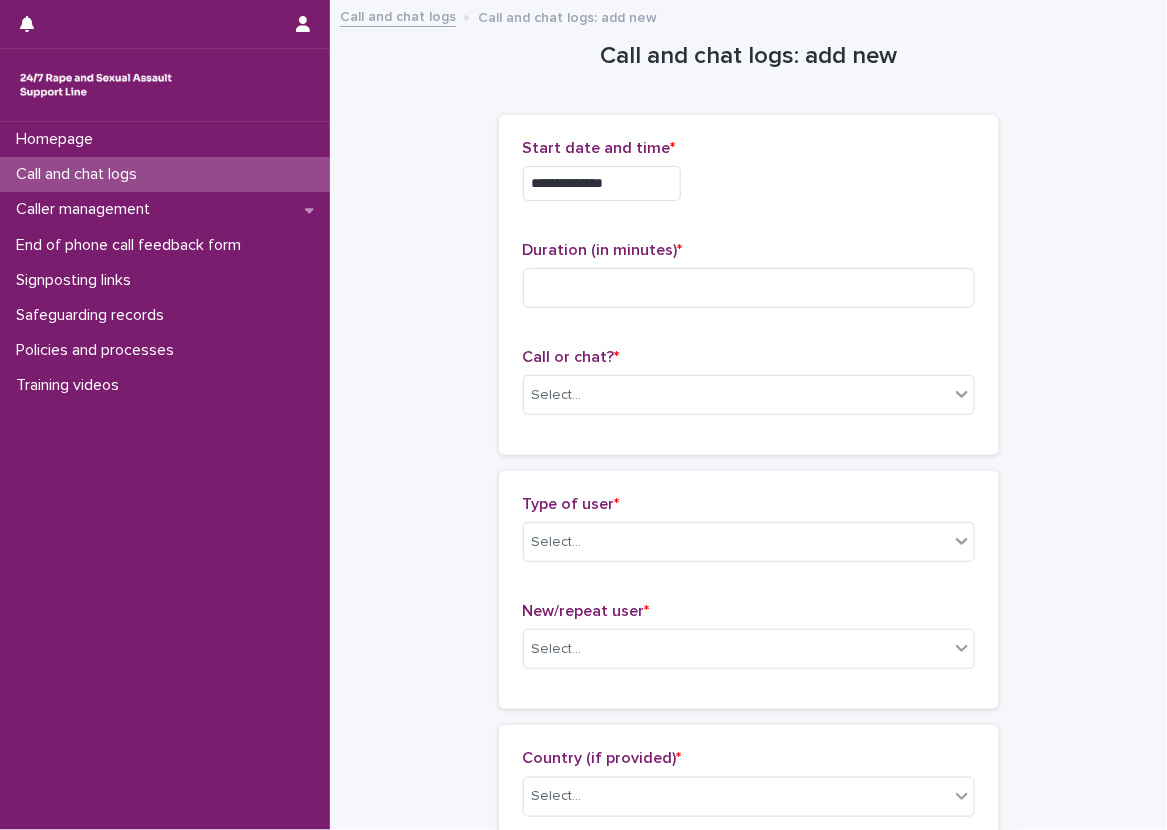 click on "**********" at bounding box center [602, 183] 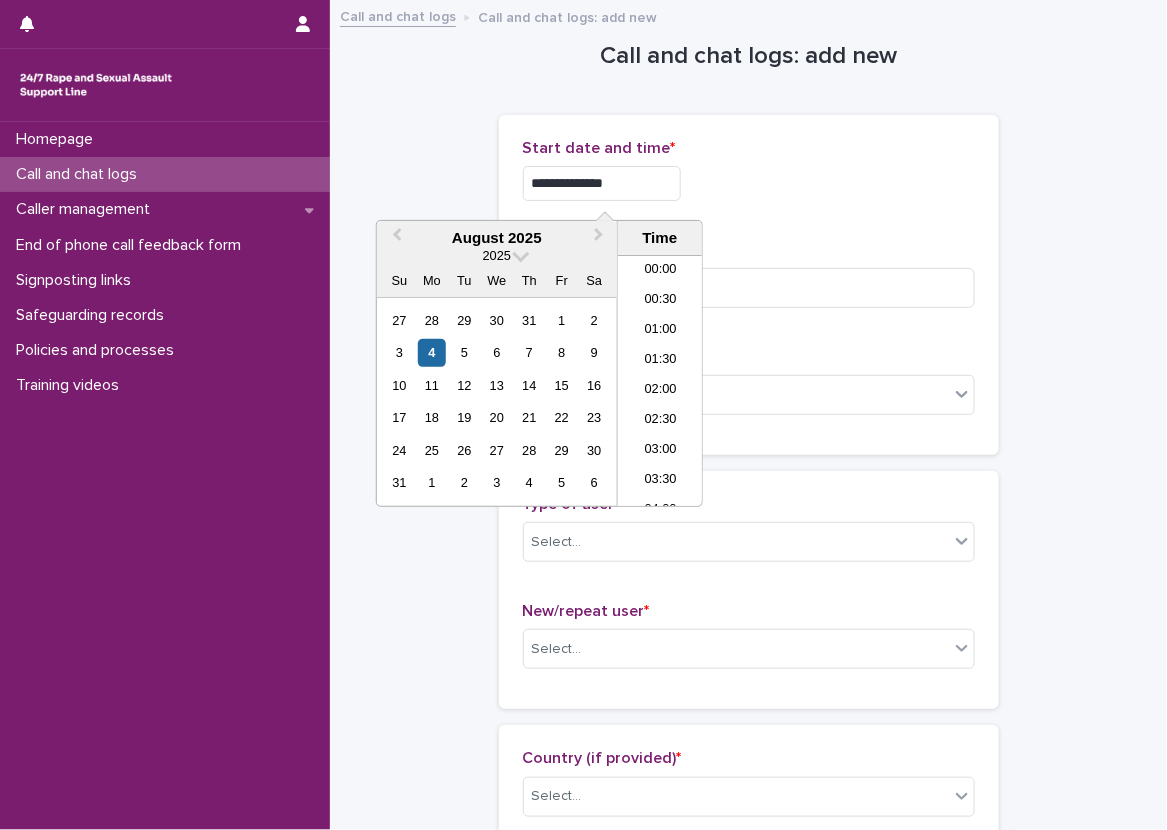scroll, scrollTop: 790, scrollLeft: 0, axis: vertical 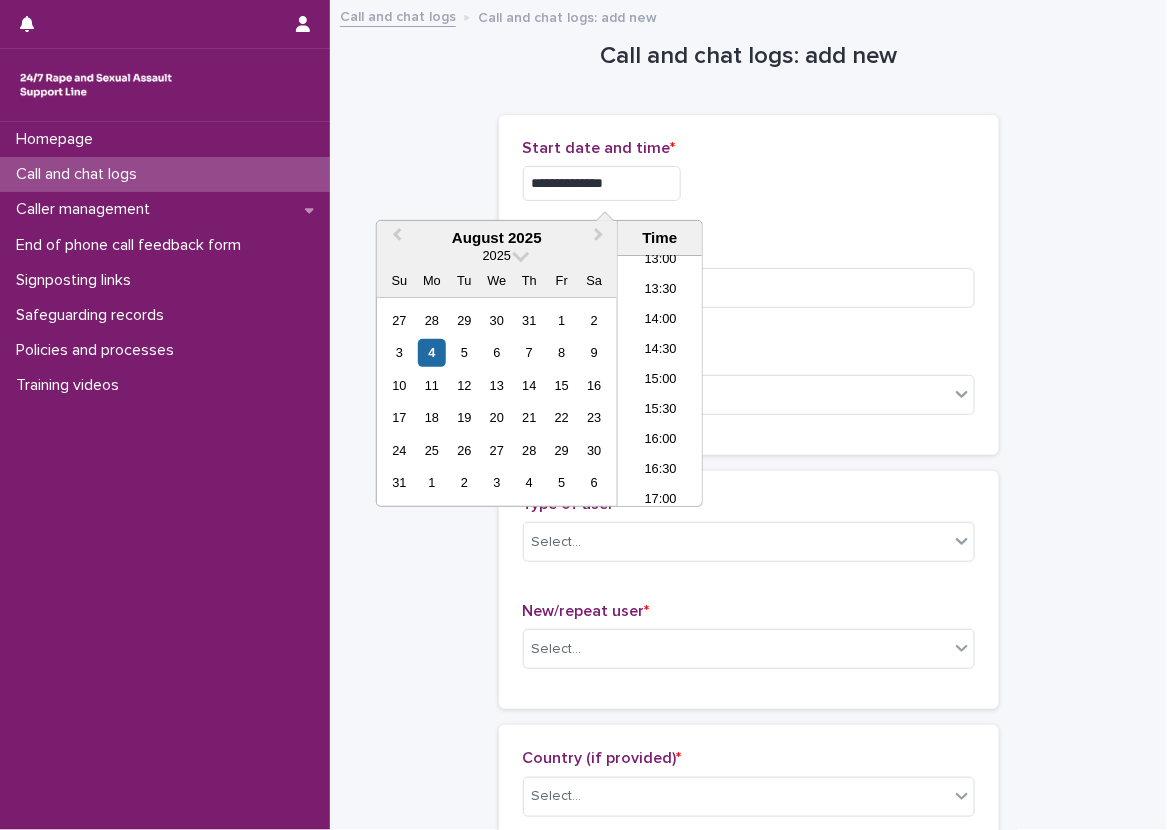 type on "**********" 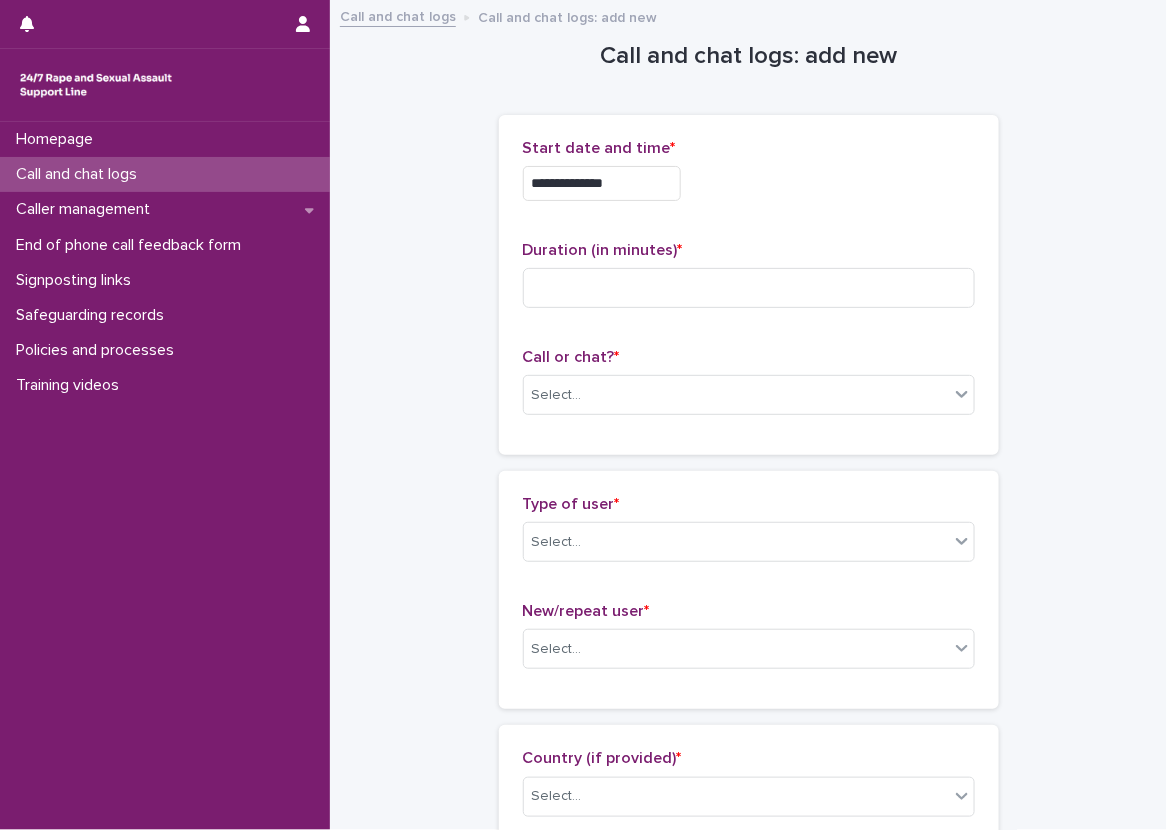 click on "**********" at bounding box center [749, 178] 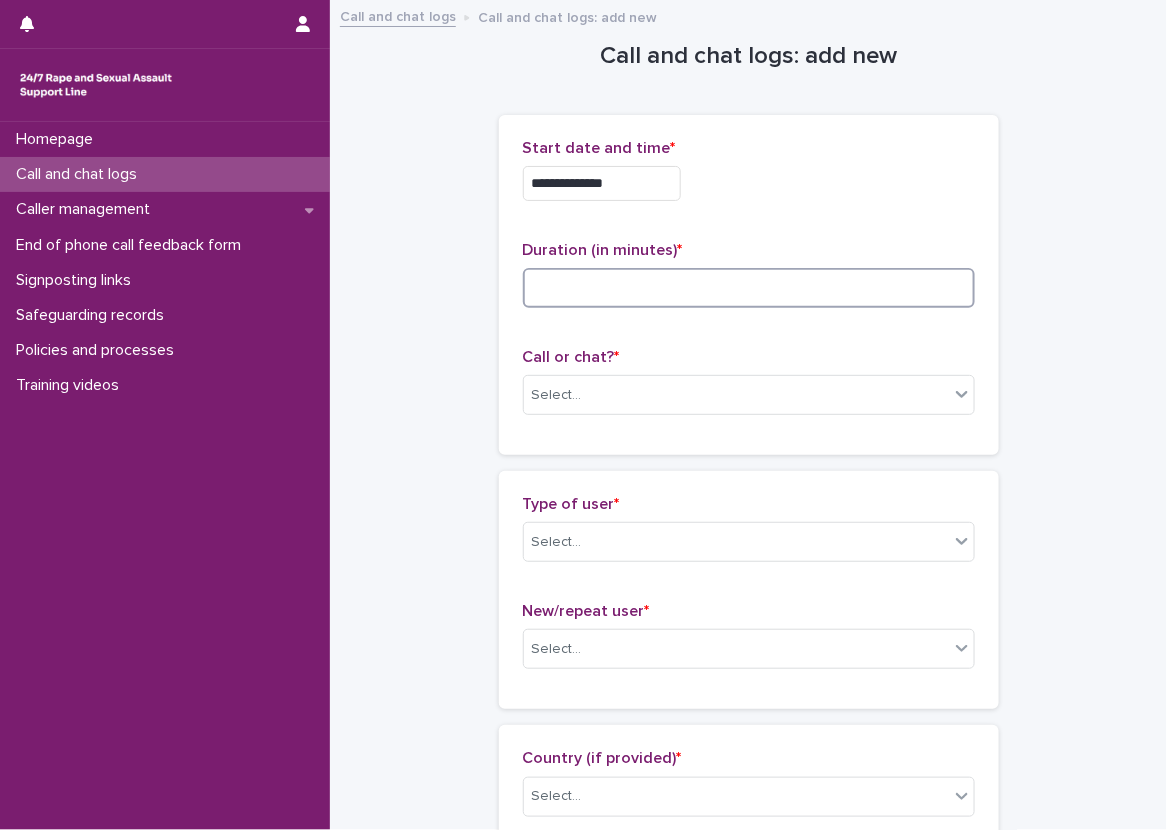 click at bounding box center (749, 288) 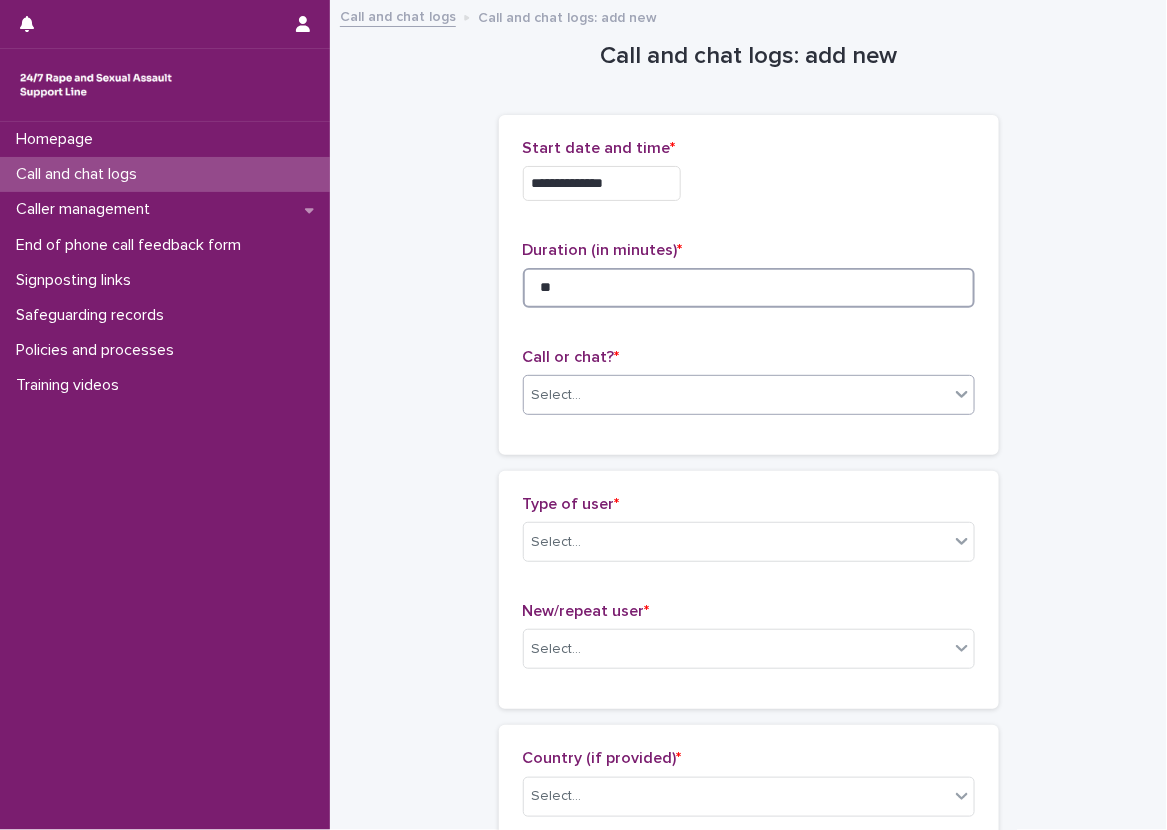 type on "**" 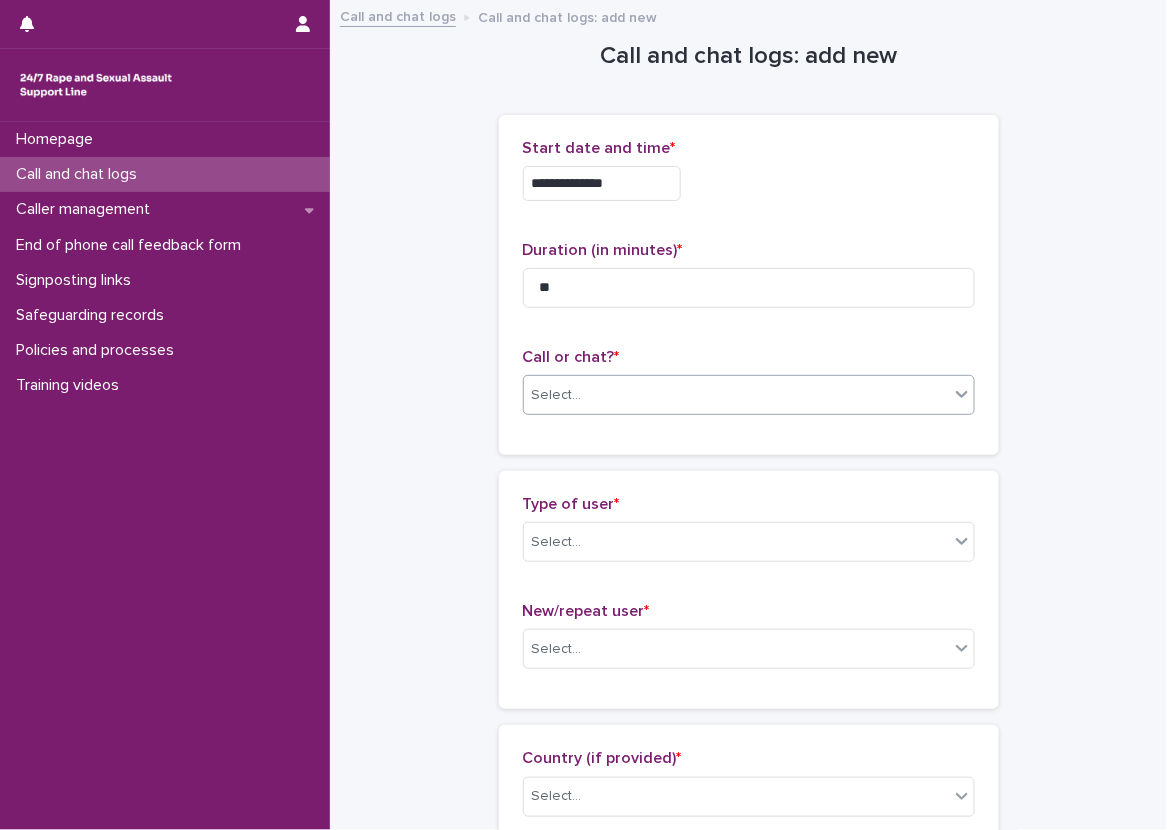 click on "Select..." at bounding box center (736, 395) 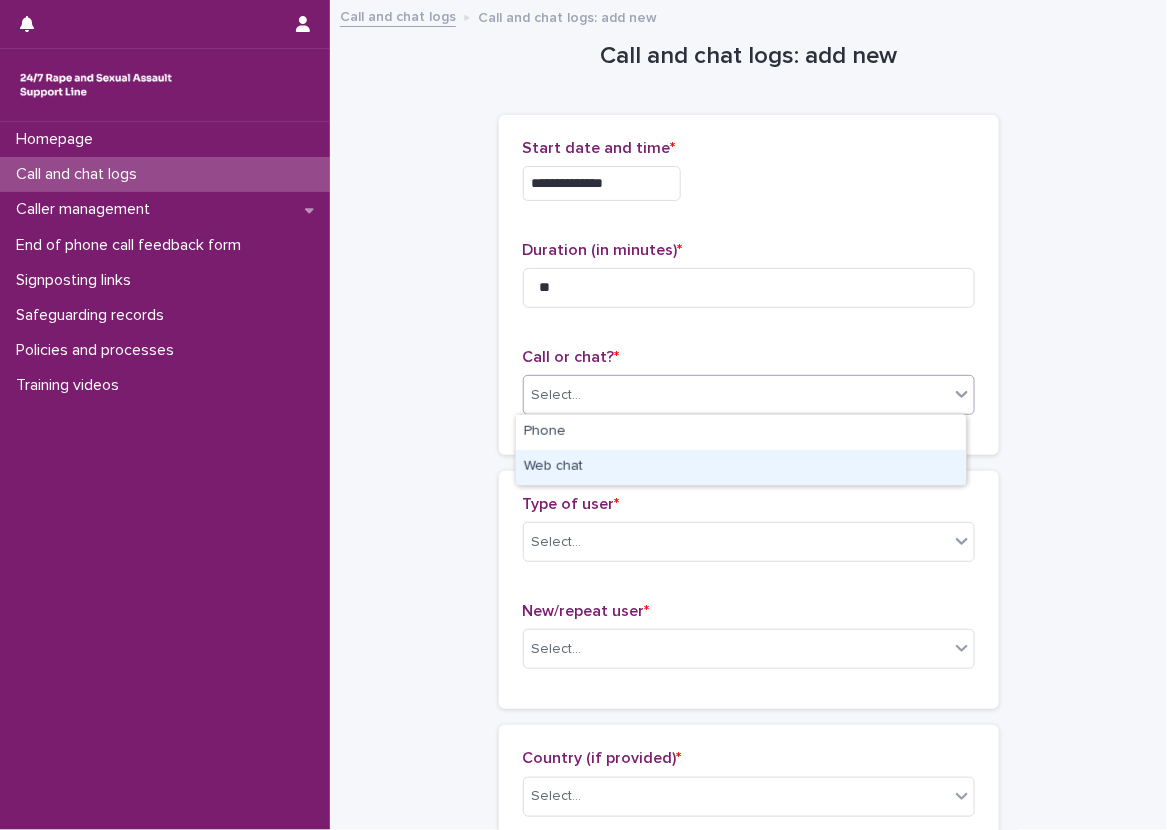 click on "Web chat" at bounding box center [741, 467] 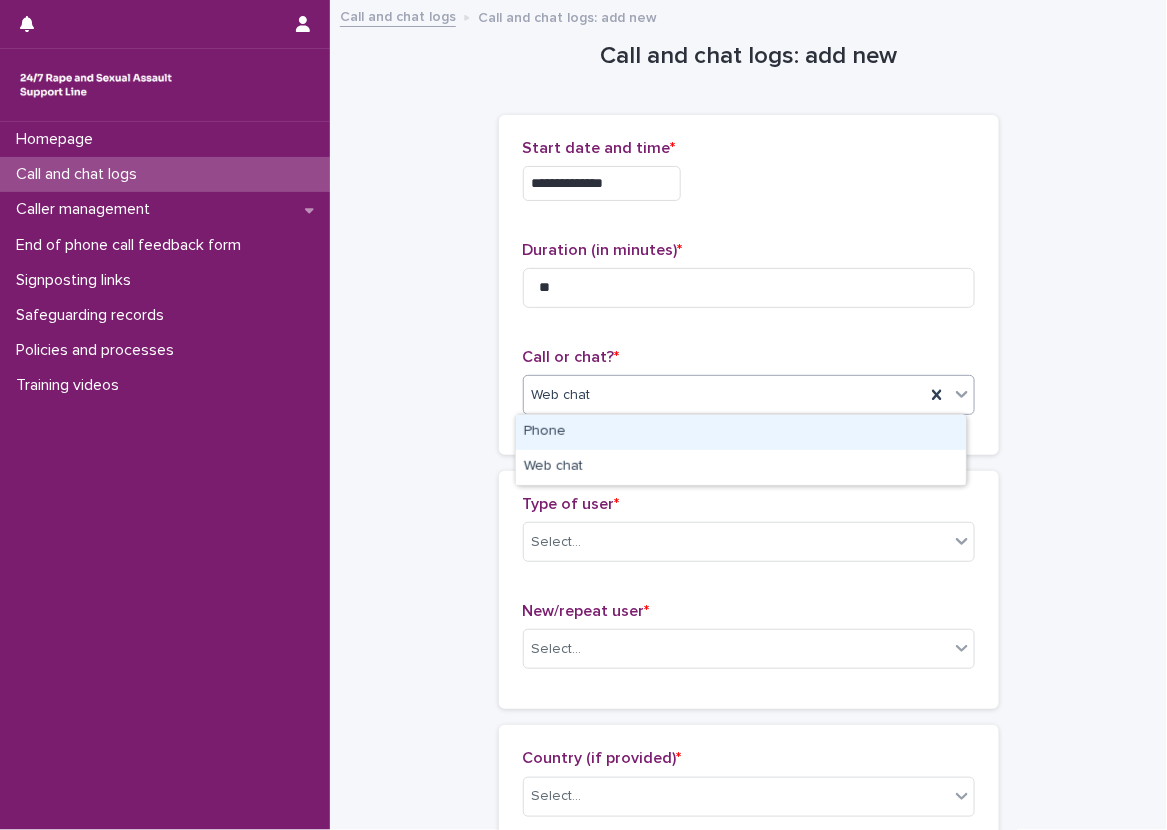 click on "Web chat" at bounding box center [561, 395] 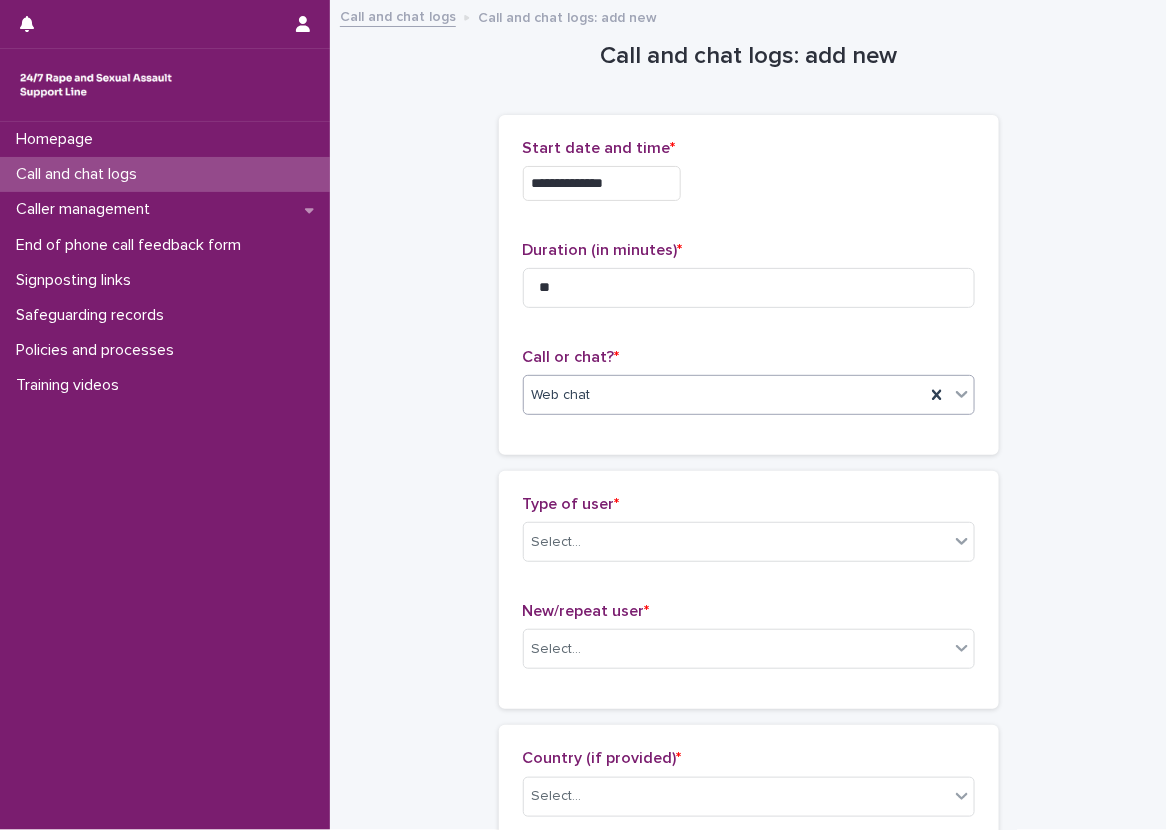 click on "**********" at bounding box center (748, 1084) 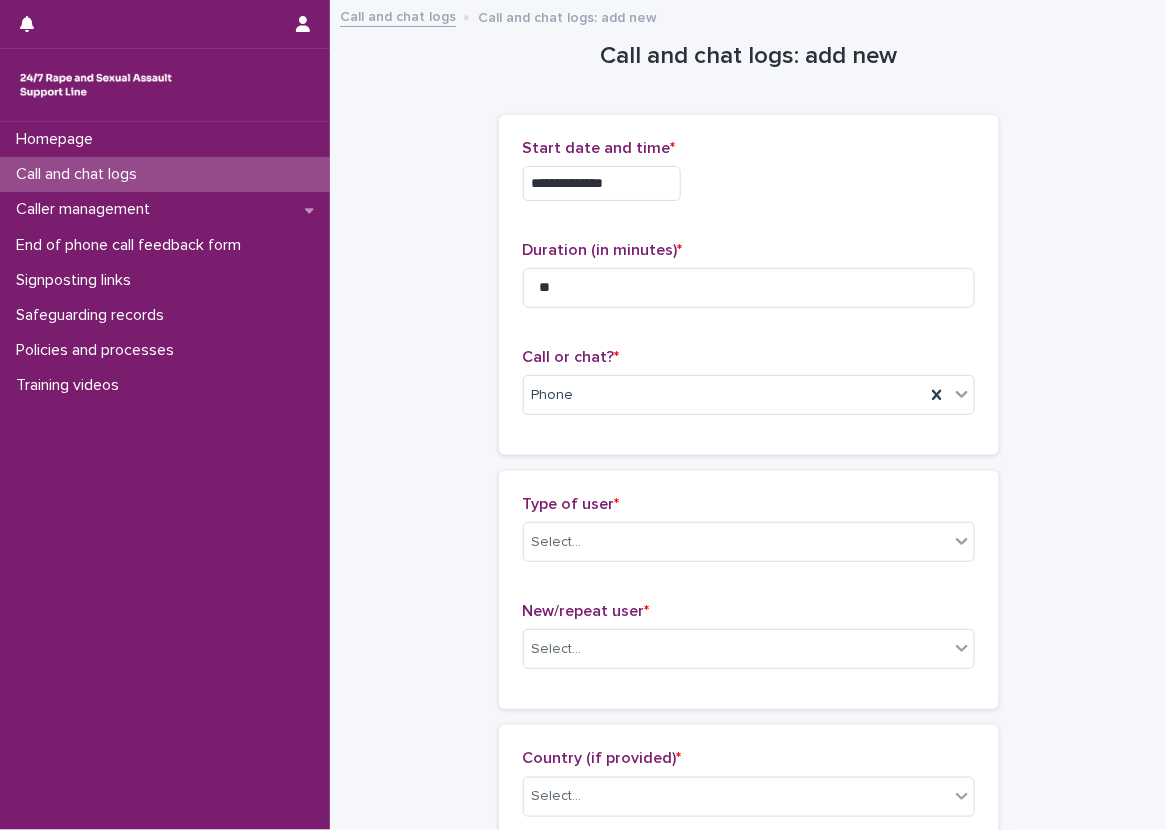 scroll, scrollTop: 300, scrollLeft: 0, axis: vertical 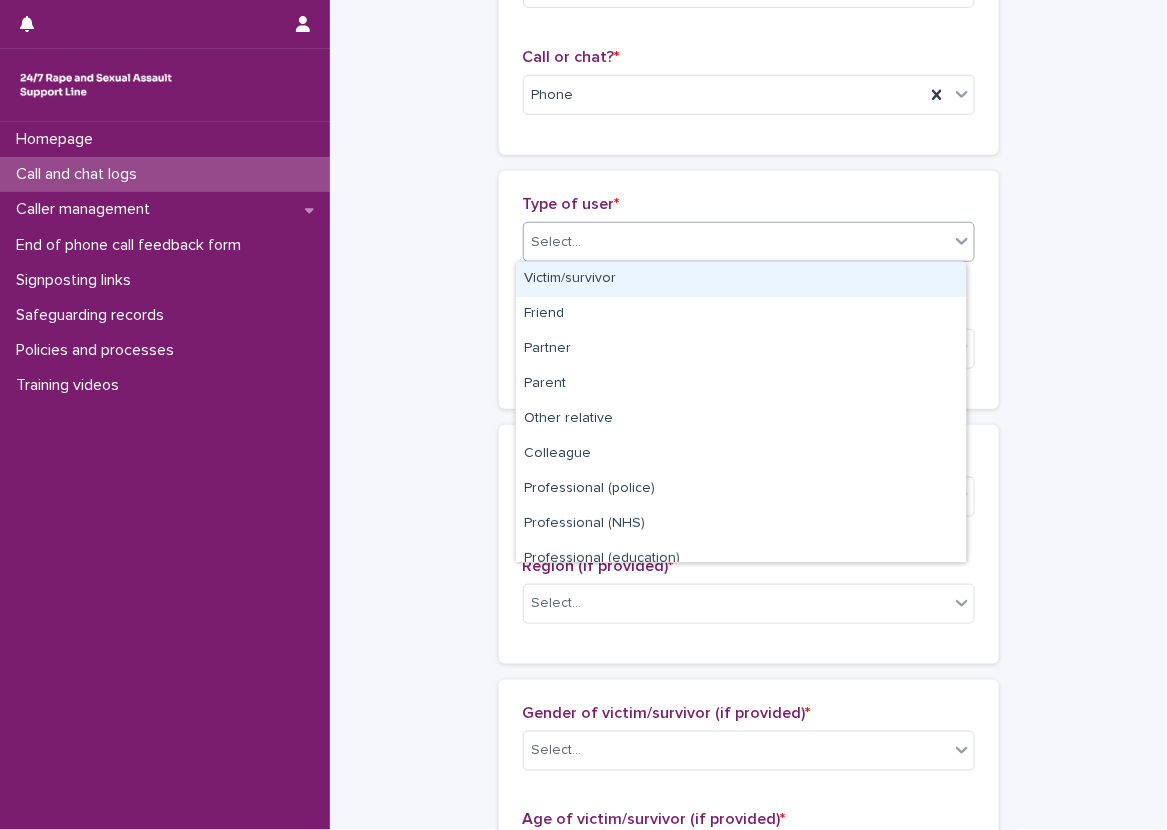 click on "Select..." at bounding box center (736, 242) 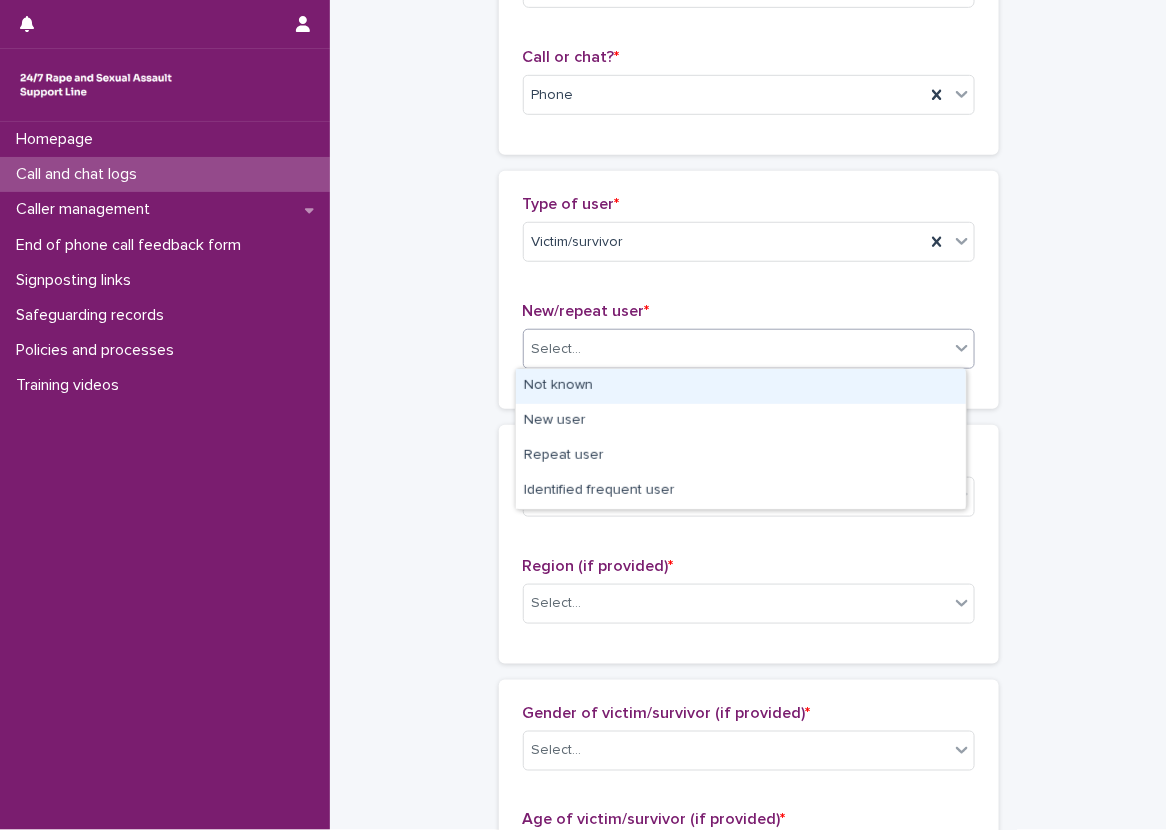 click on "Select..." at bounding box center [736, 349] 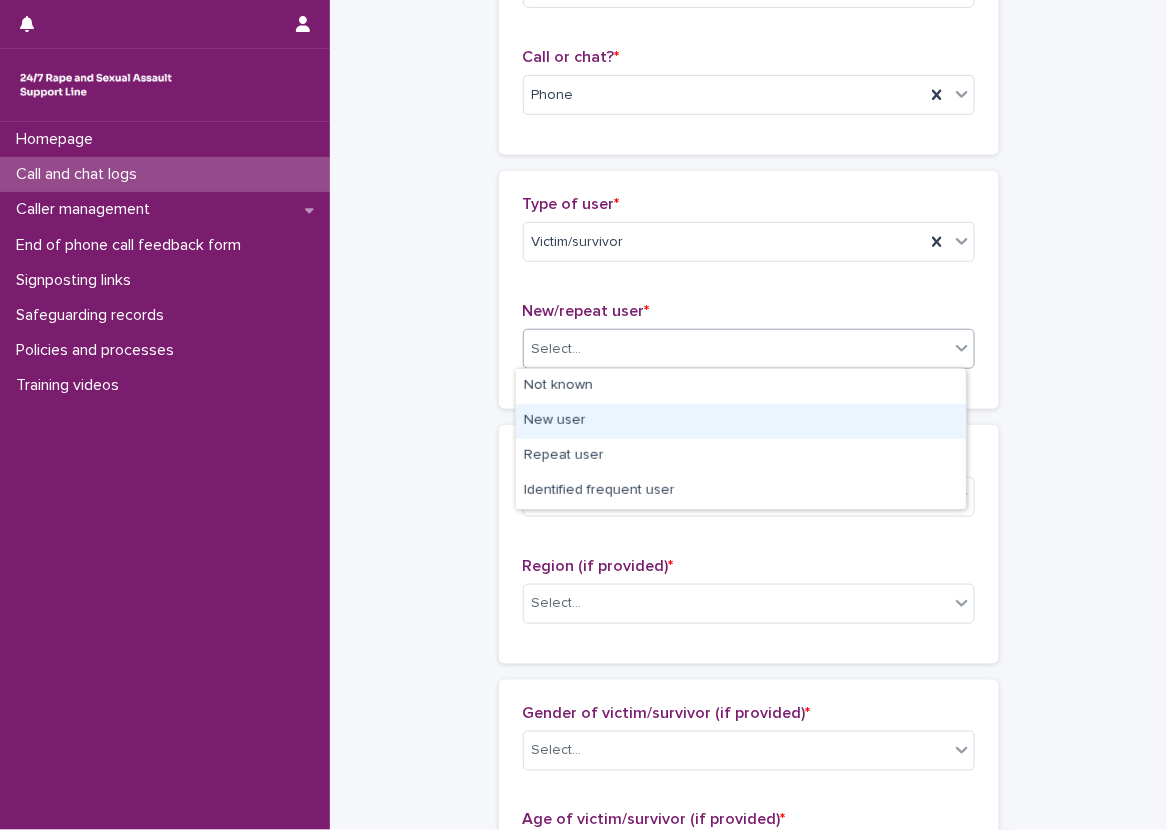 click on "New user" at bounding box center [741, 421] 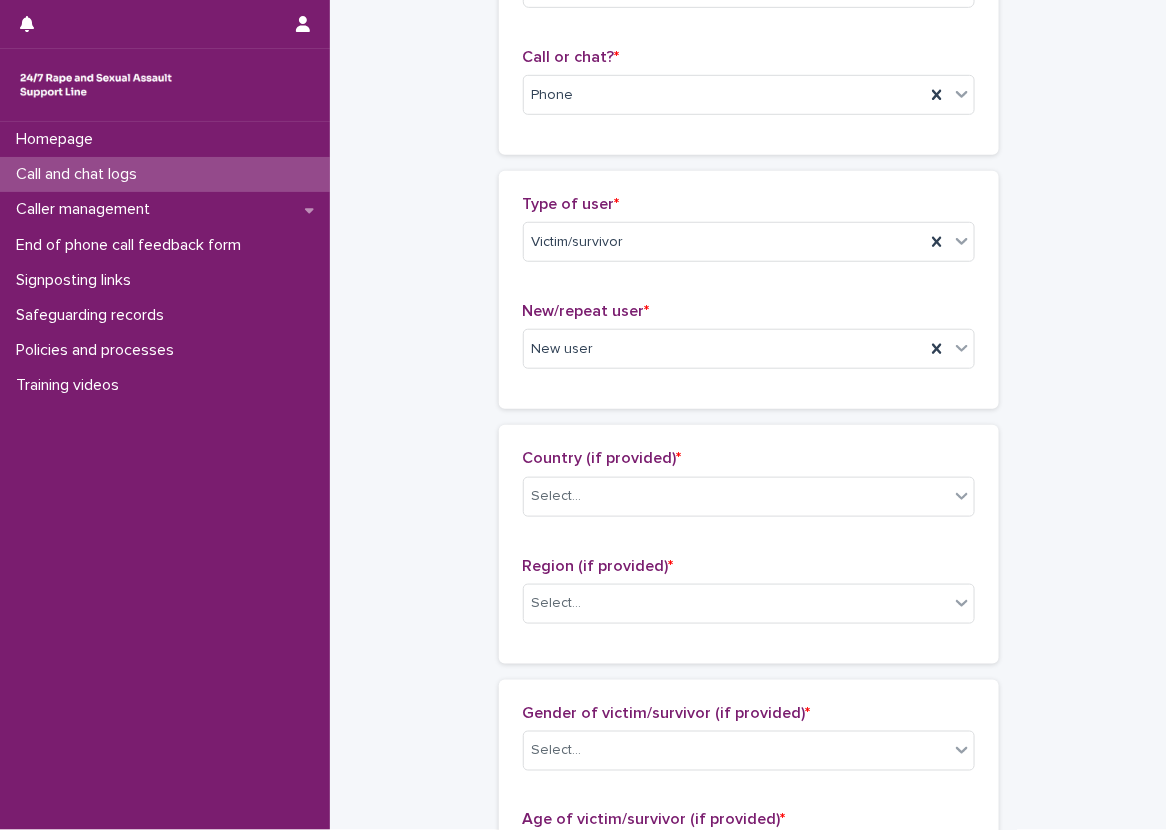 click on "**********" at bounding box center (748, 784) 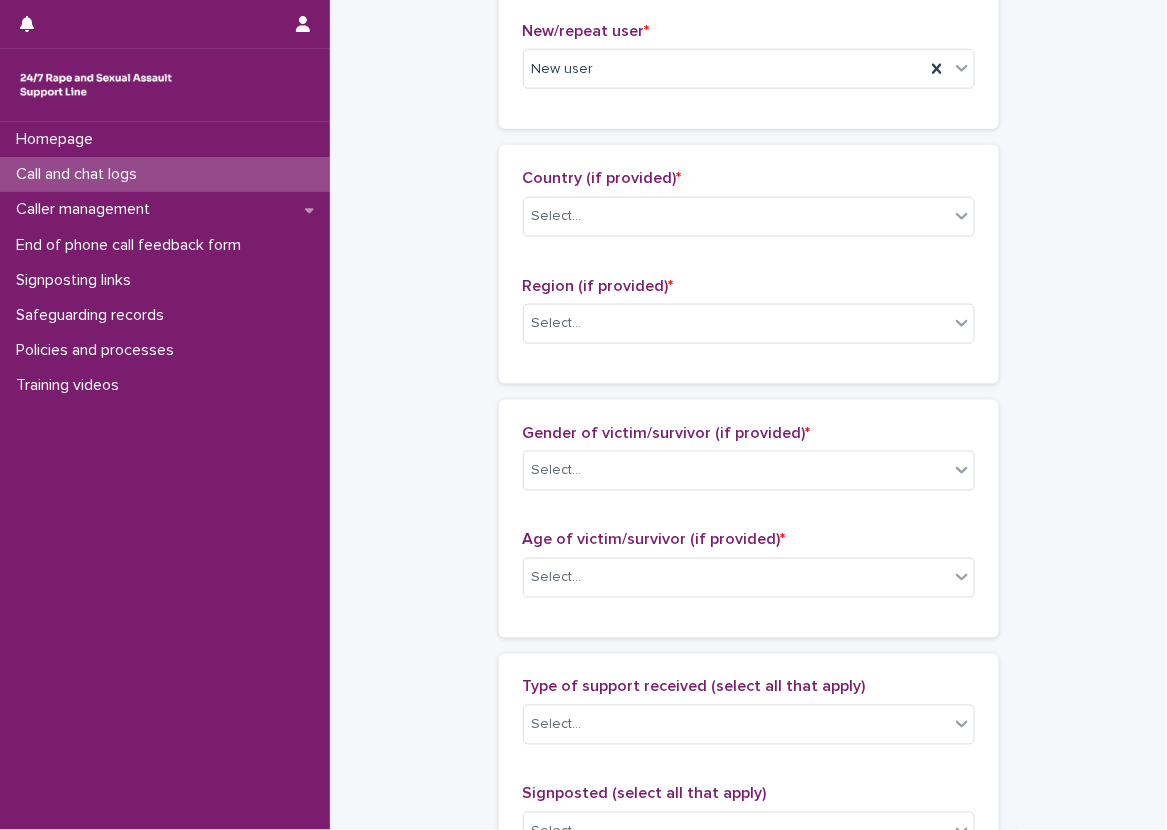 scroll, scrollTop: 600, scrollLeft: 0, axis: vertical 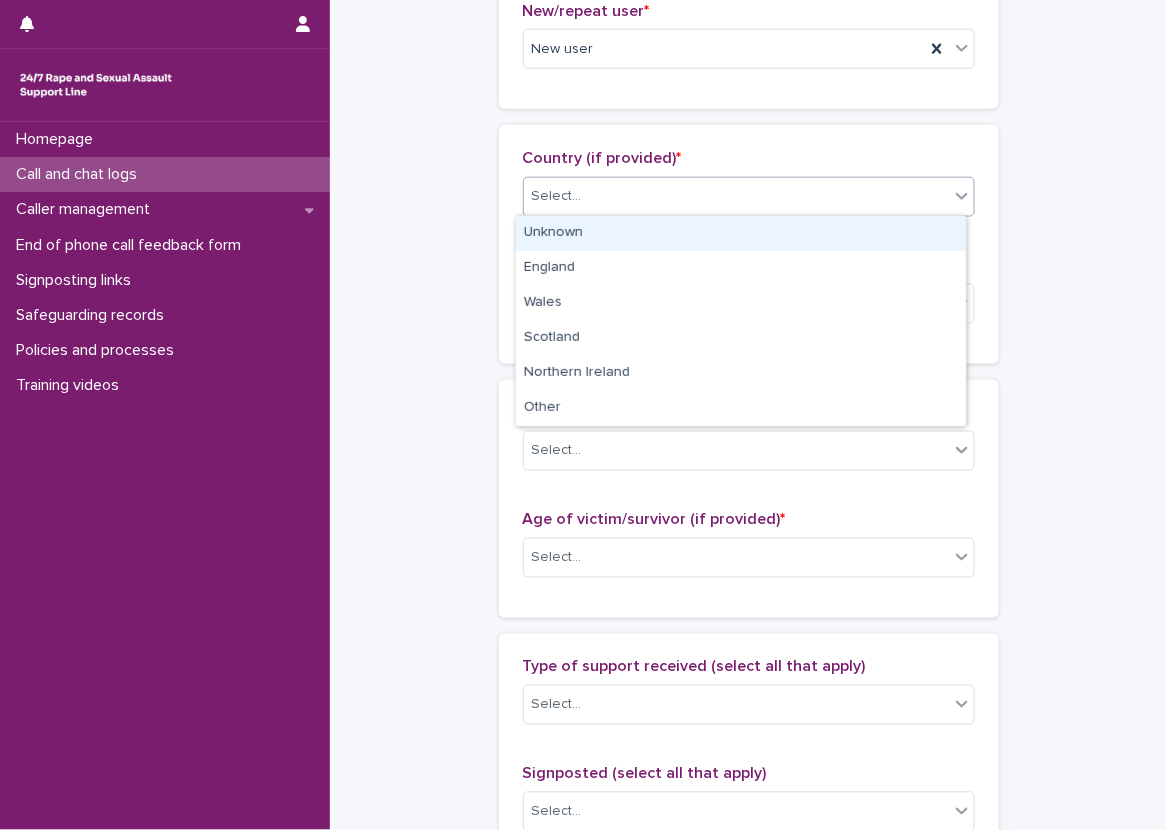 click on "Select..." at bounding box center [736, 196] 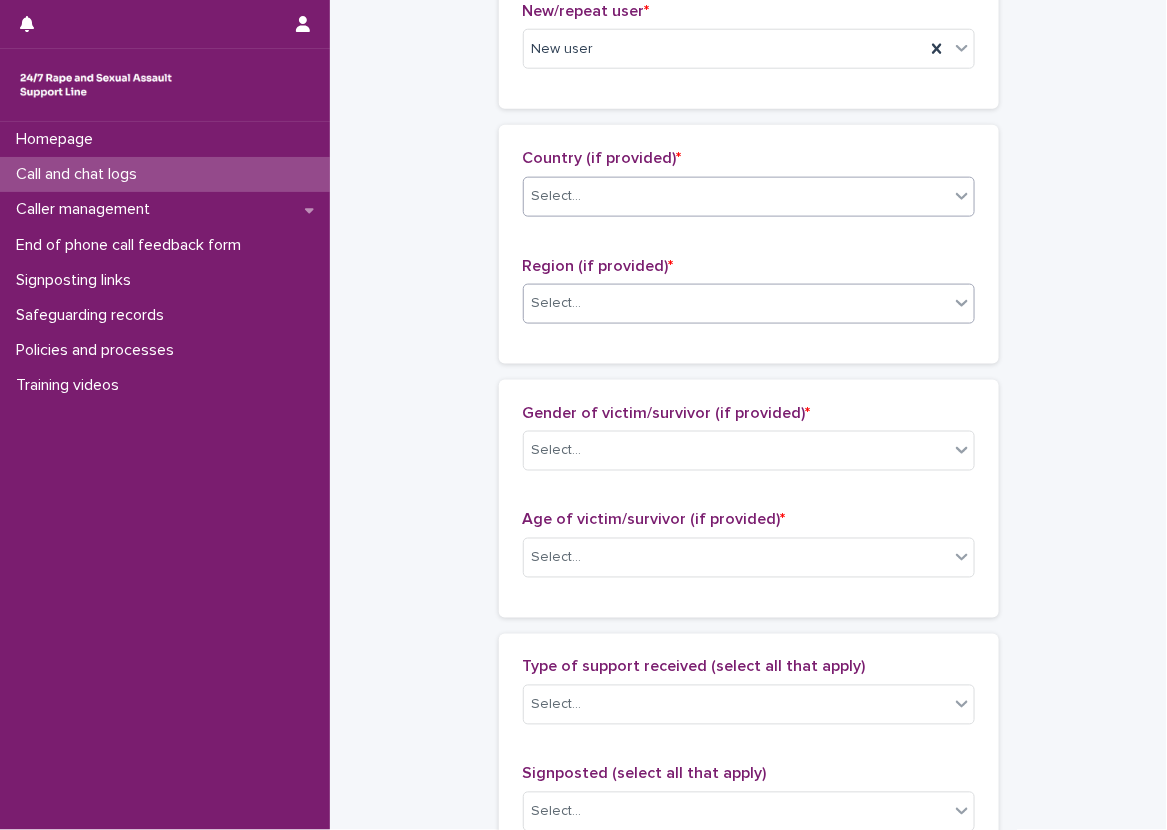 click on "Select..." at bounding box center (736, 303) 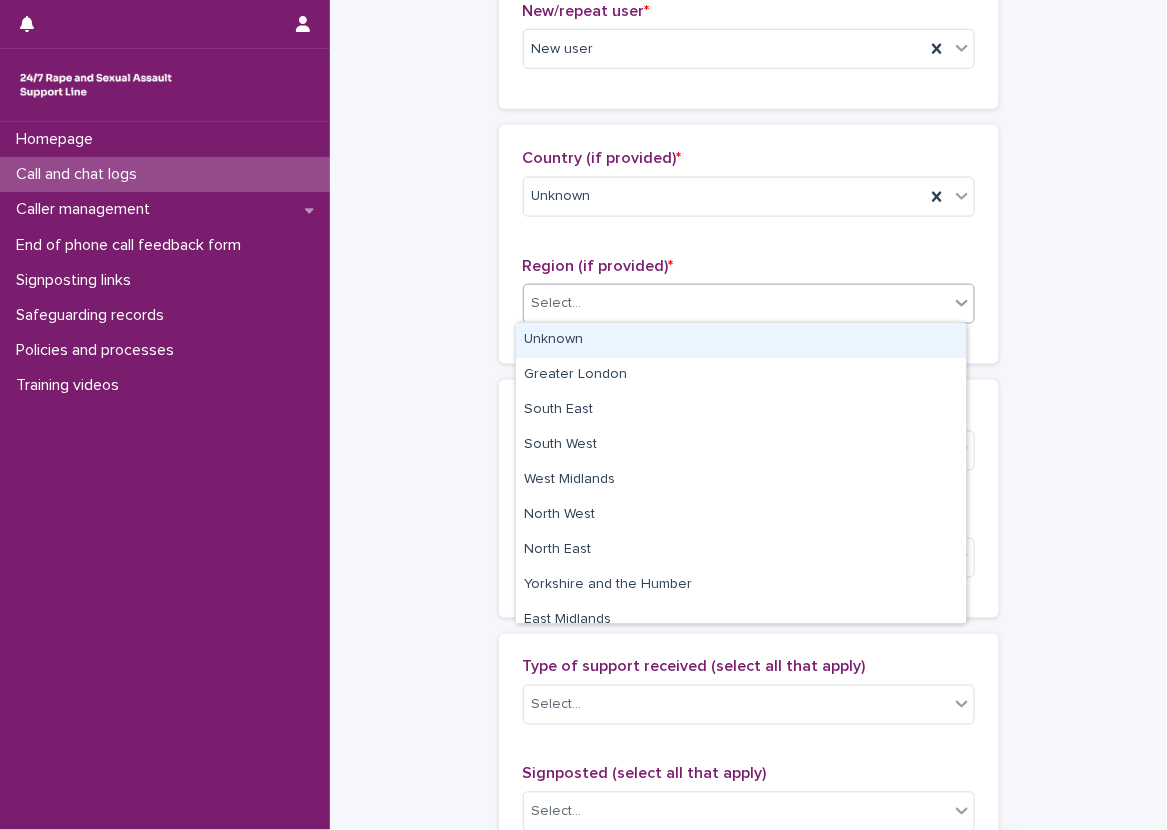click on "Unknown" at bounding box center (741, 340) 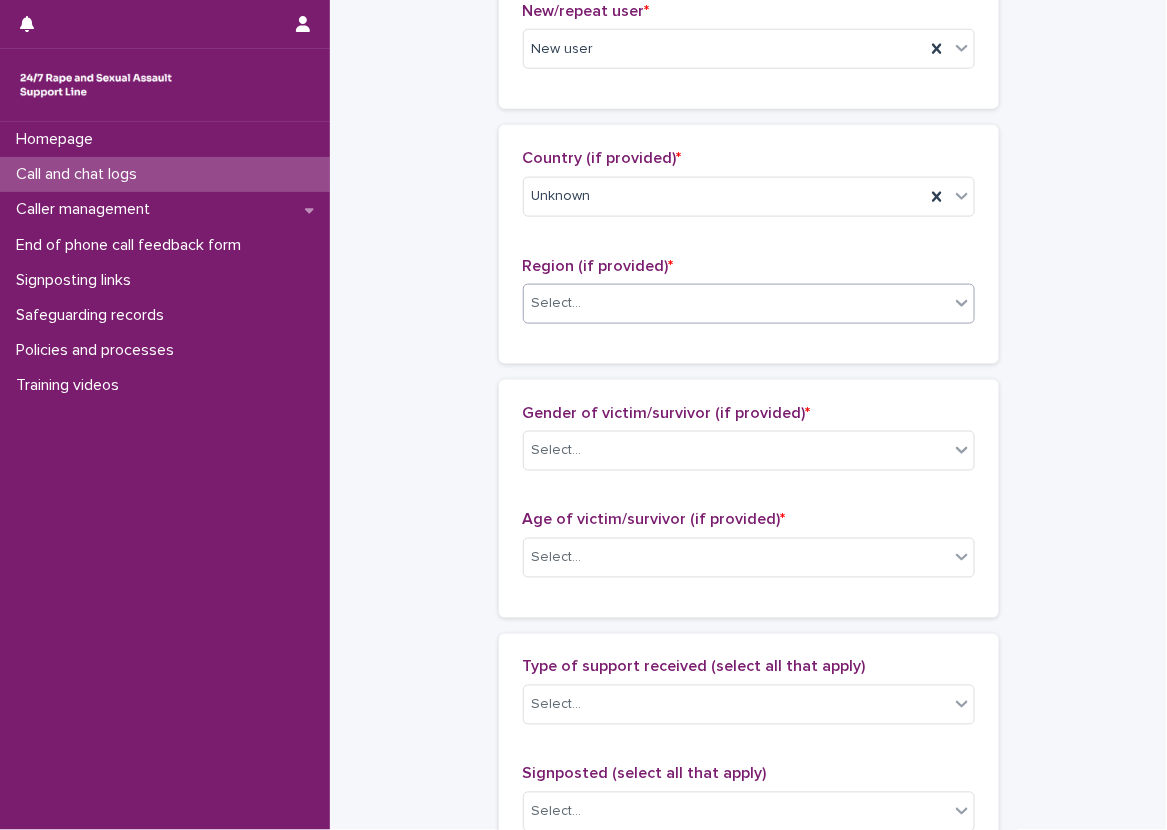 click on "Country (if provided) * Unknown Region (if provided) *   option Unknown, selected.     0 results available. Select is focused ,type to refine list, press Down to open the menu,  Select..." at bounding box center [749, 244] 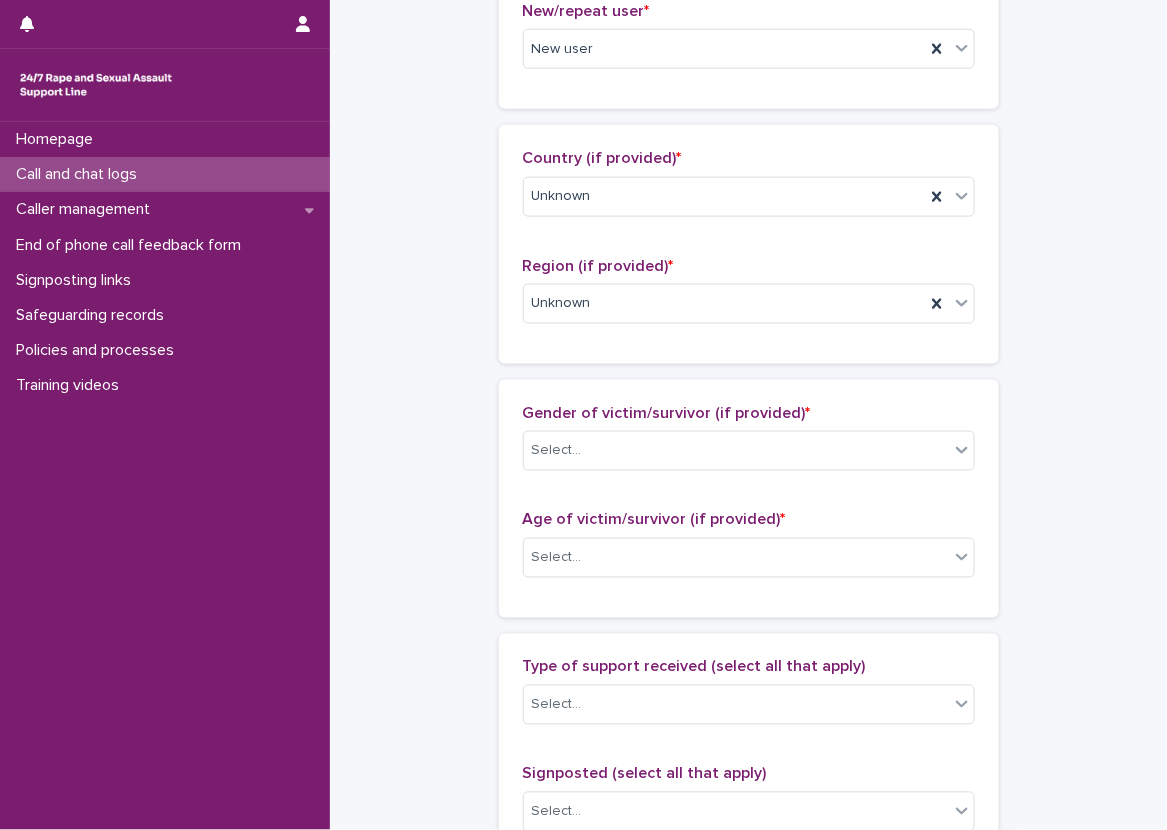scroll, scrollTop: 900, scrollLeft: 0, axis: vertical 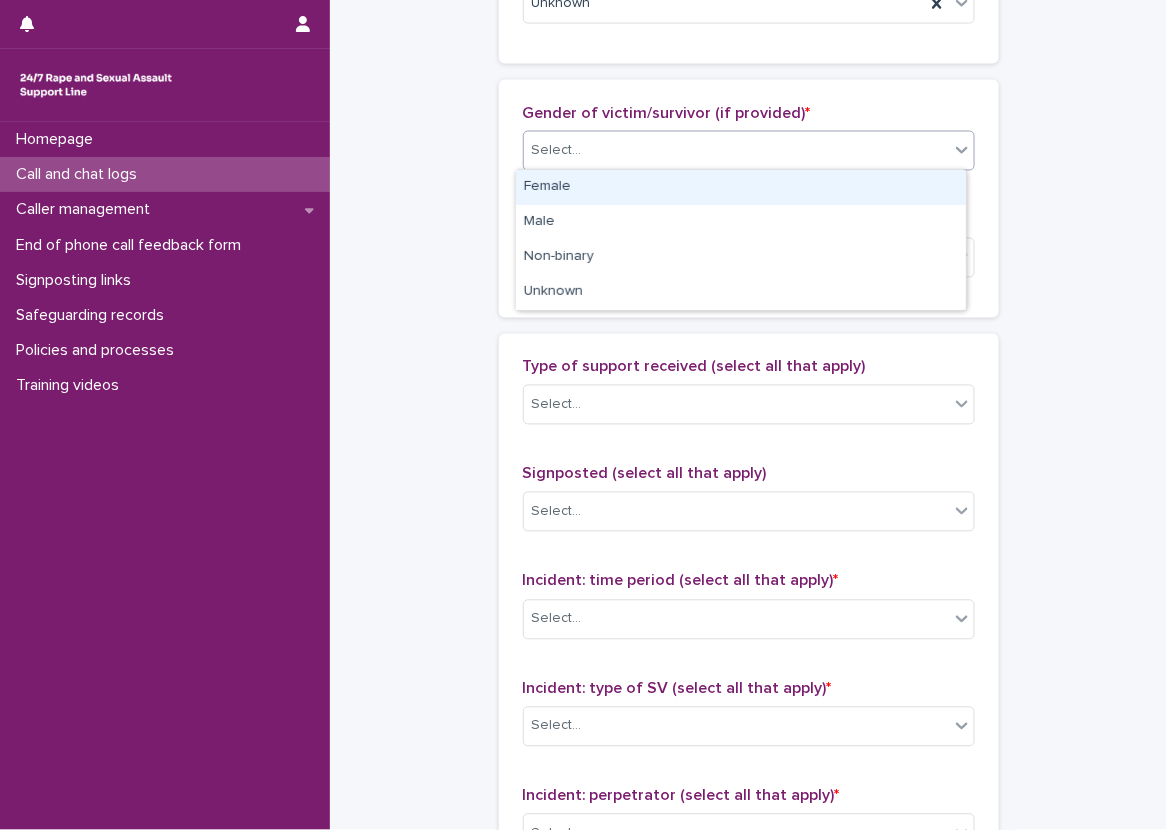 click on "Select..." at bounding box center [736, 150] 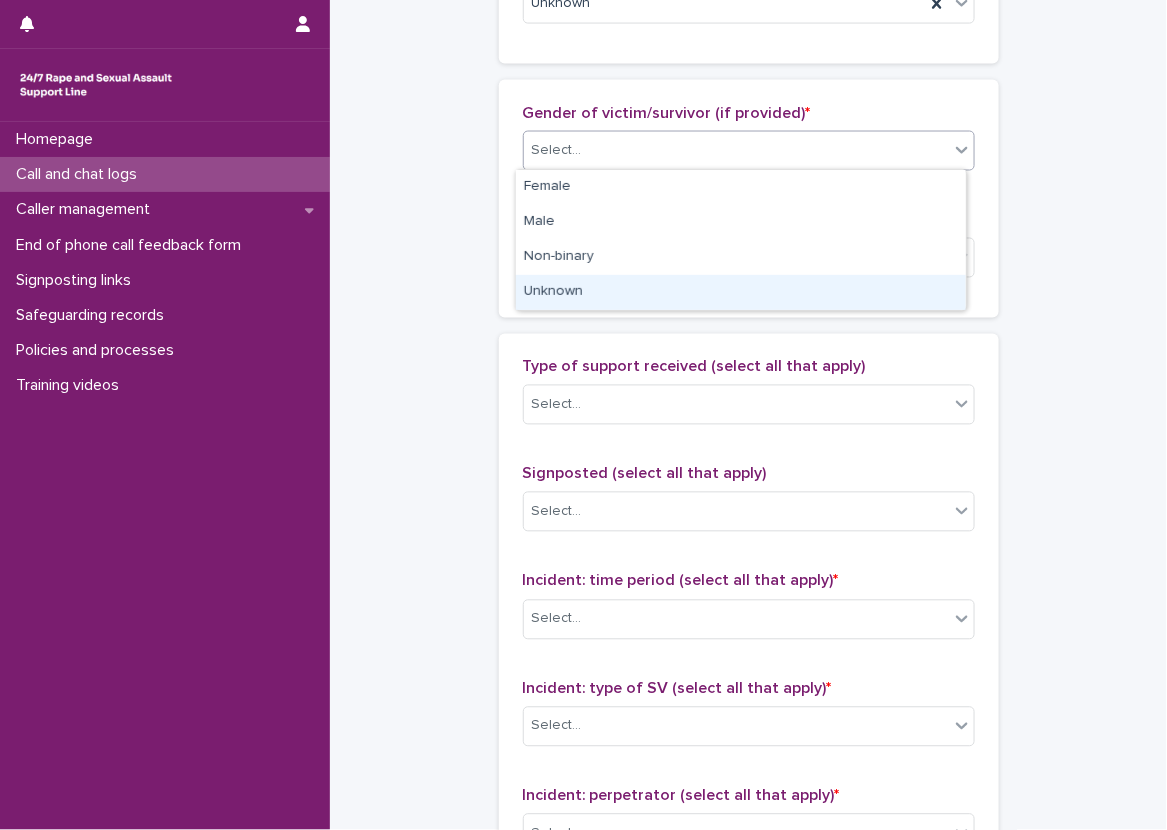 click on "Unknown" at bounding box center [741, 292] 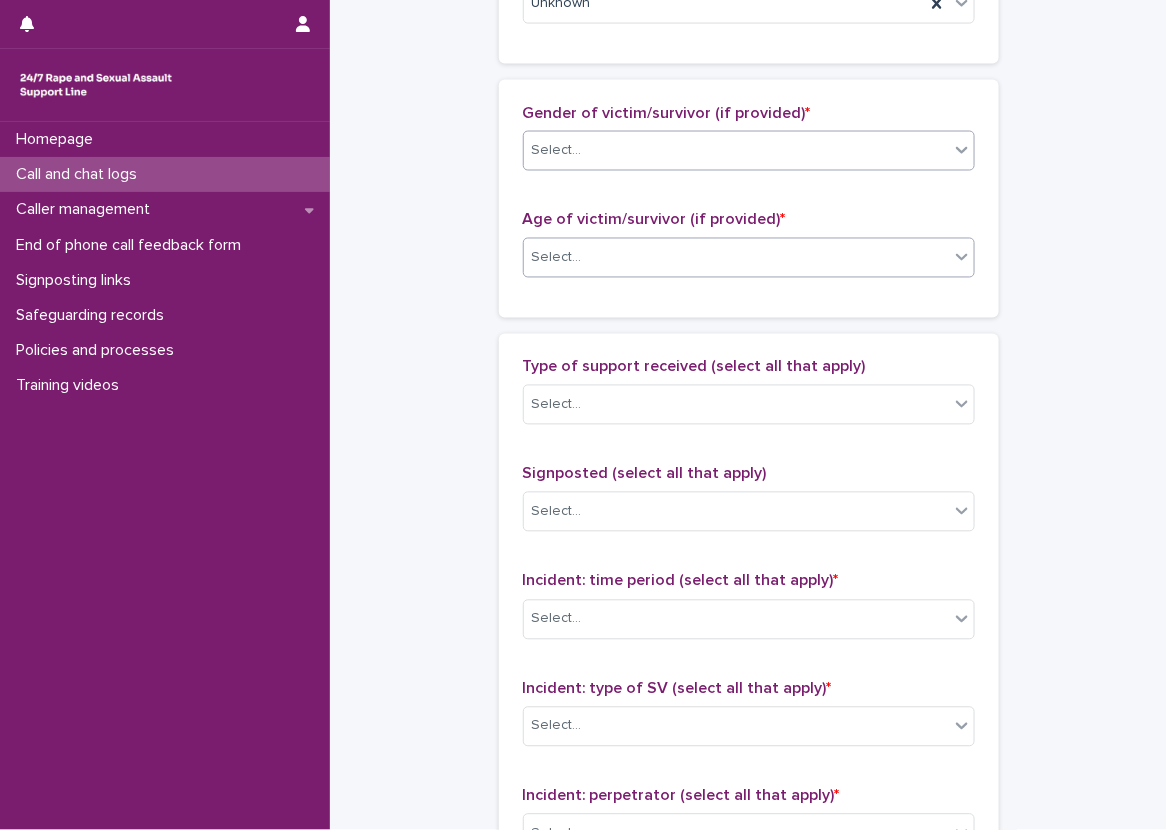 click on "Select..." at bounding box center [736, 258] 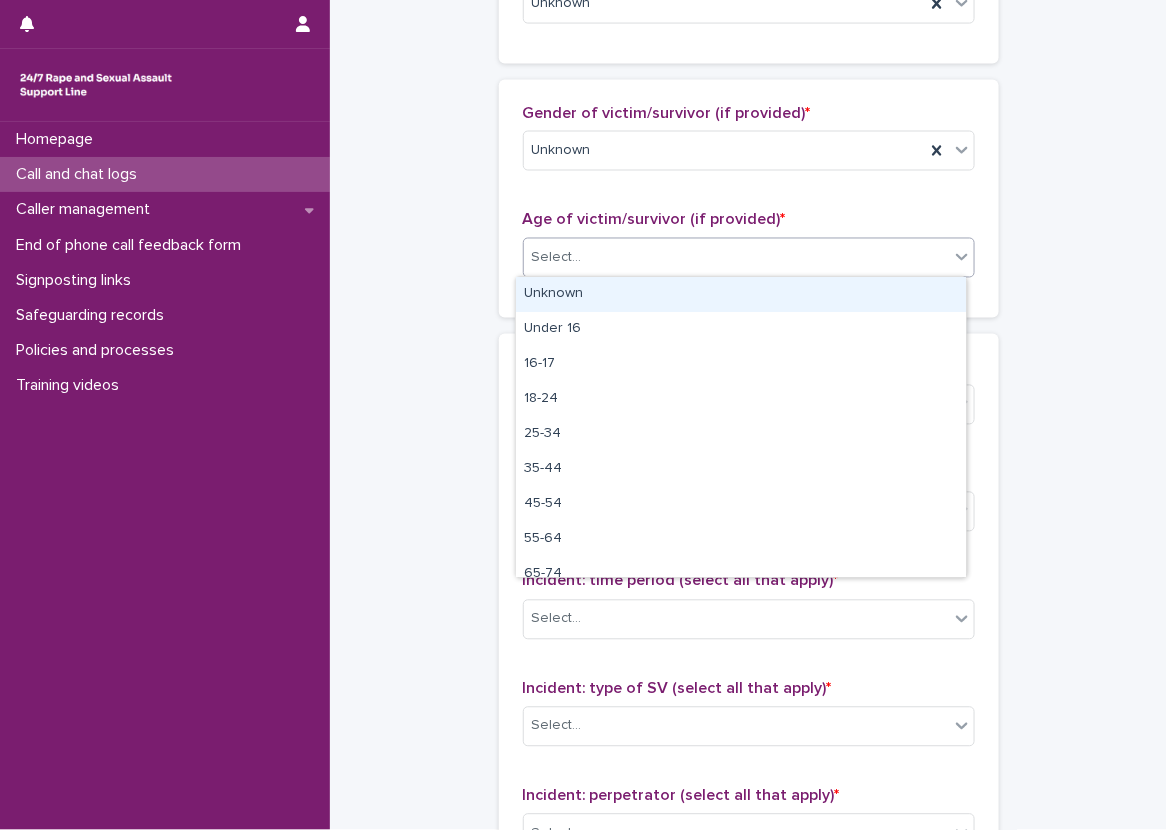 drag, startPoint x: 588, startPoint y: 299, endPoint x: 532, endPoint y: 294, distance: 56.22277 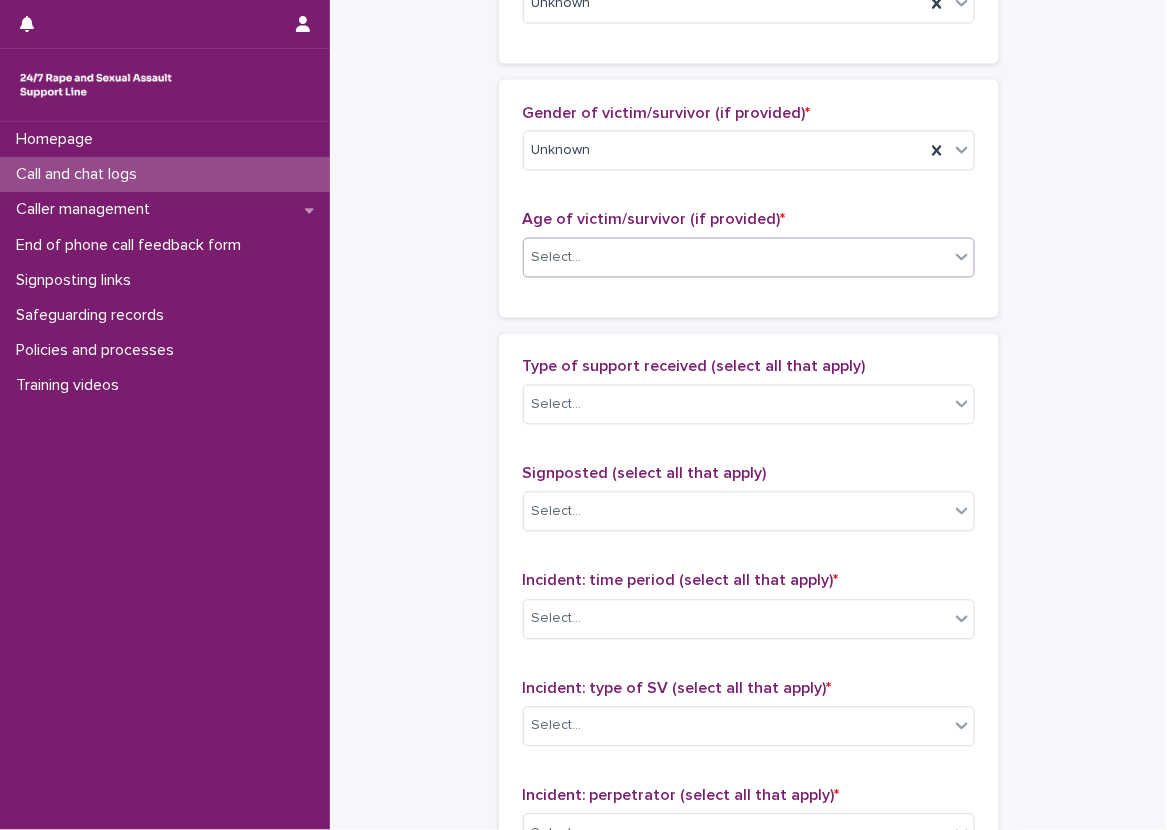 click on "**********" at bounding box center (748, 184) 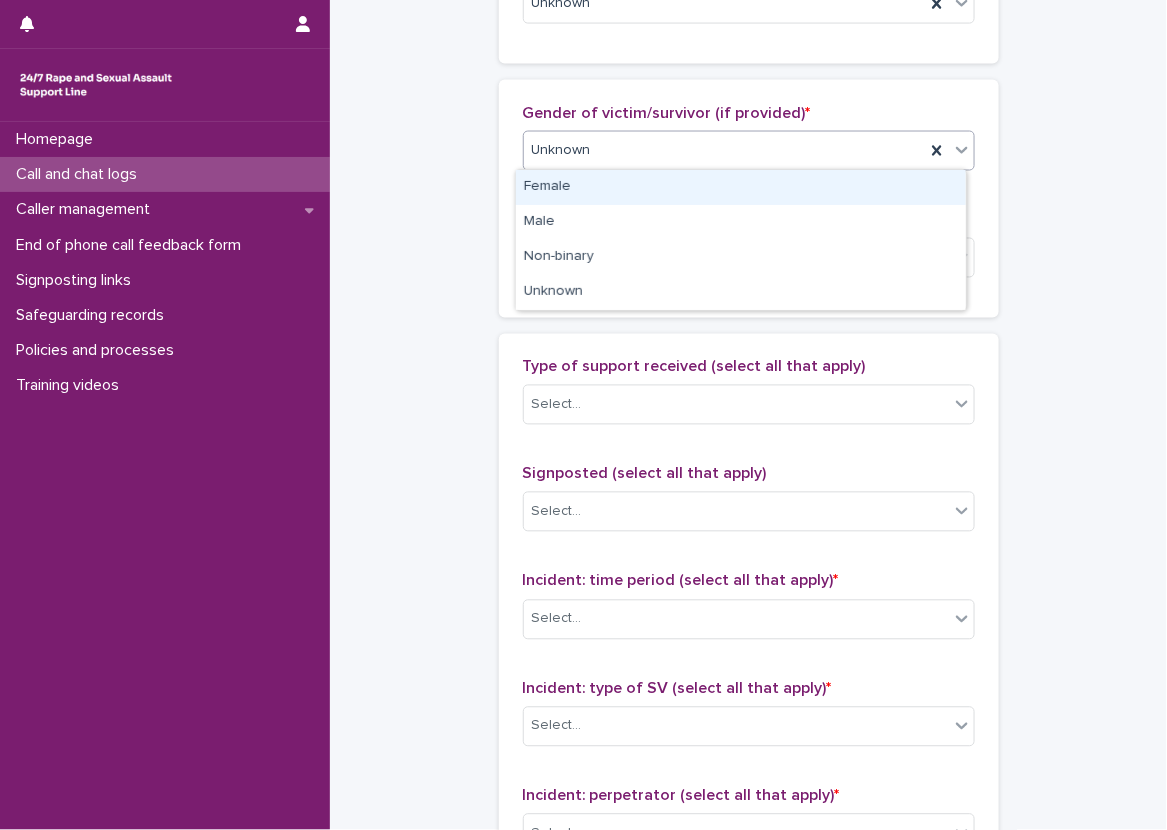 click on "Unknown" at bounding box center [724, 150] 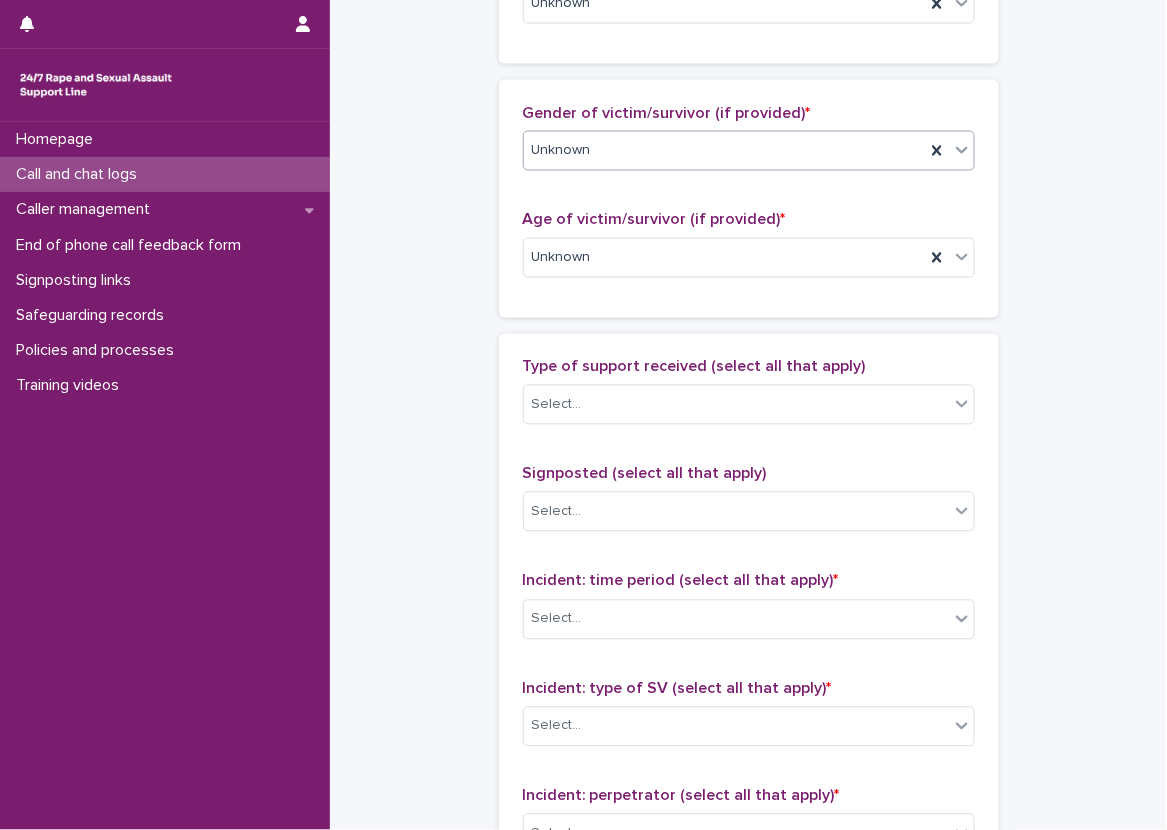 click on "Gender of victim/survivor (if provided) *  option Unknown, selected.  0 results available. Select is focused ,type to refine list, press Down to open the menu,  Unknown" at bounding box center (749, 145) 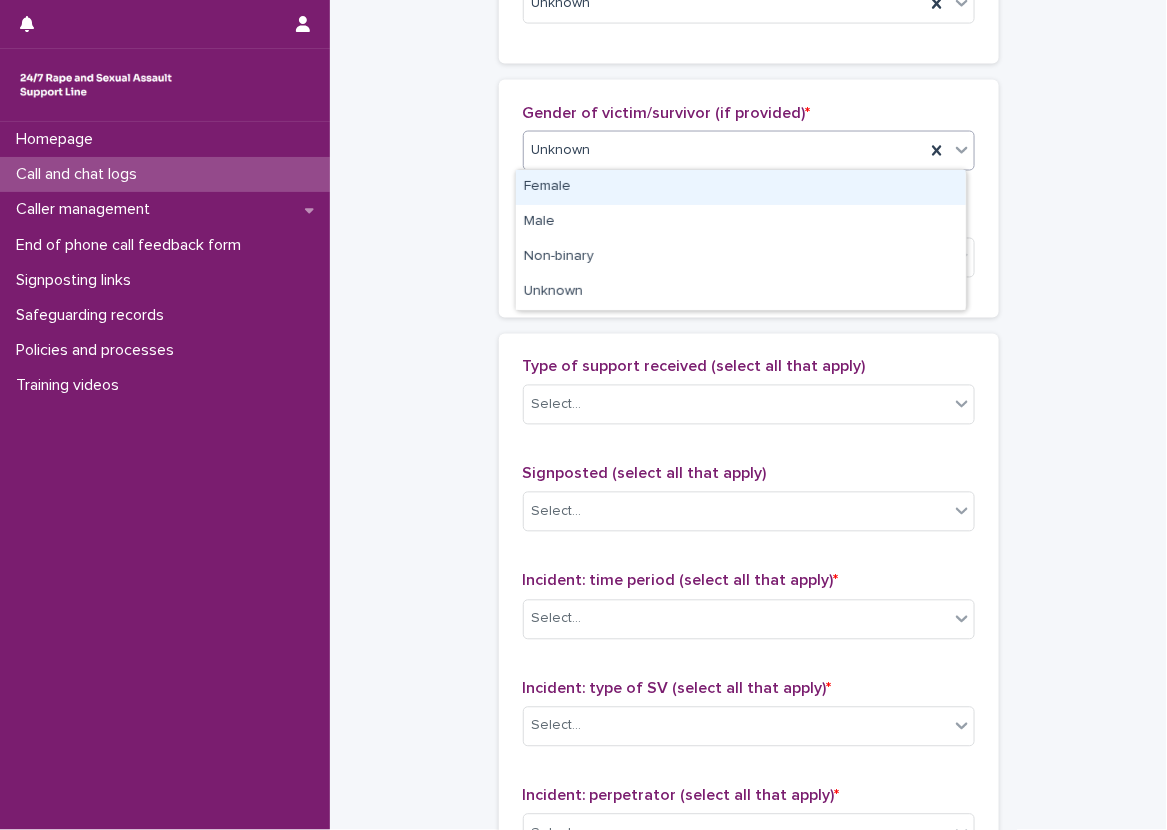 click on "Female" at bounding box center [741, 187] 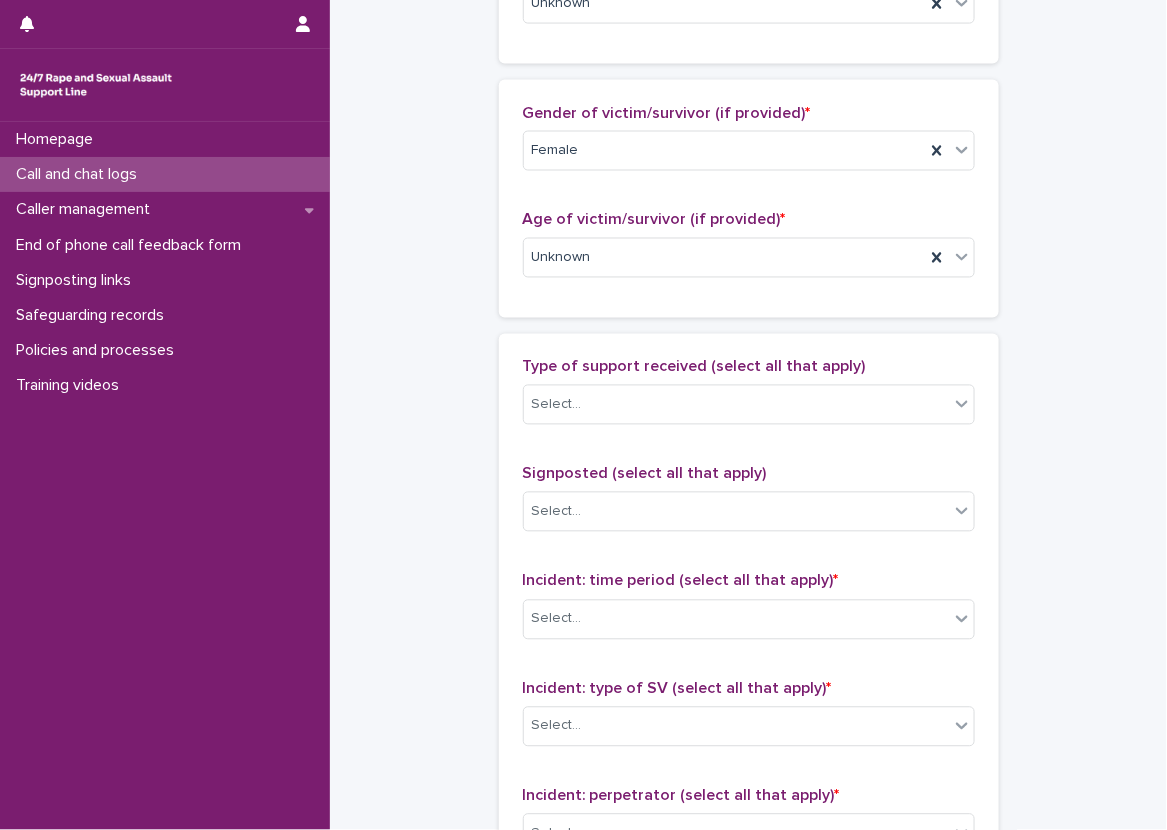 click on "**********" at bounding box center (748, 184) 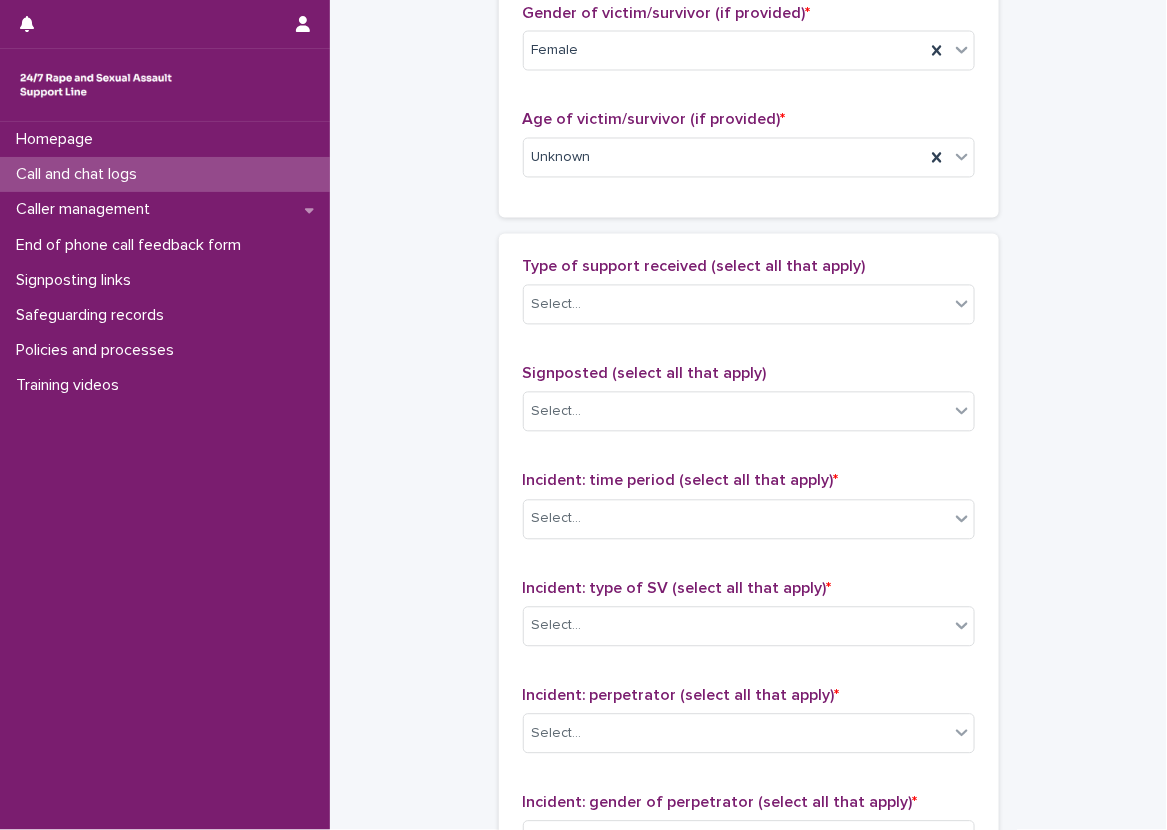 scroll, scrollTop: 1100, scrollLeft: 0, axis: vertical 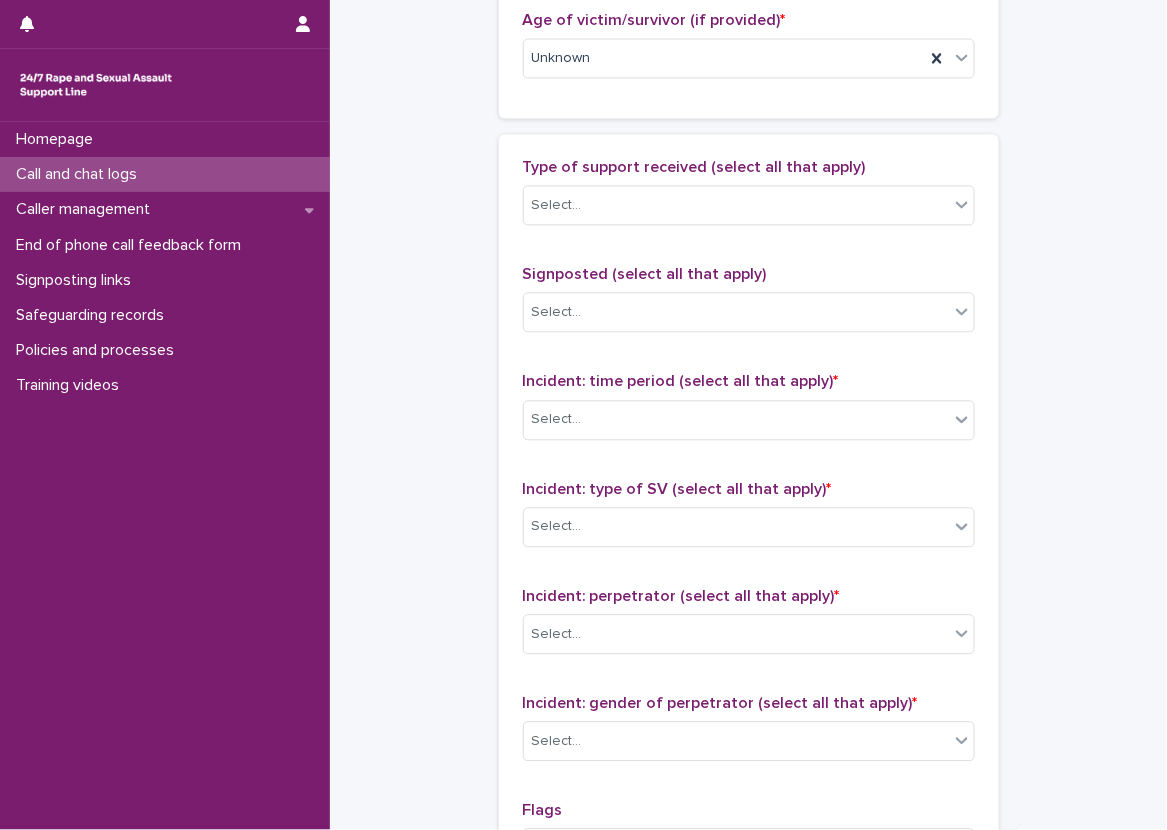 click on "**********" at bounding box center (748, -16) 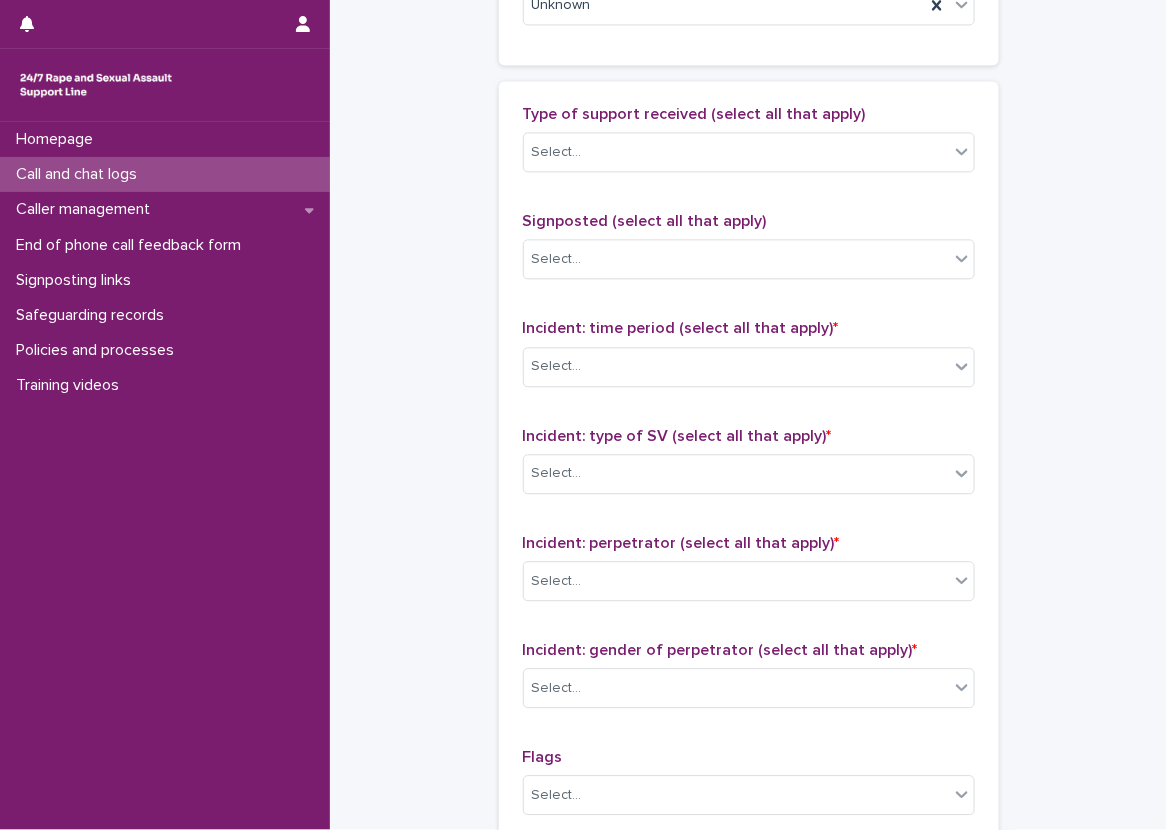 scroll, scrollTop: 1200, scrollLeft: 0, axis: vertical 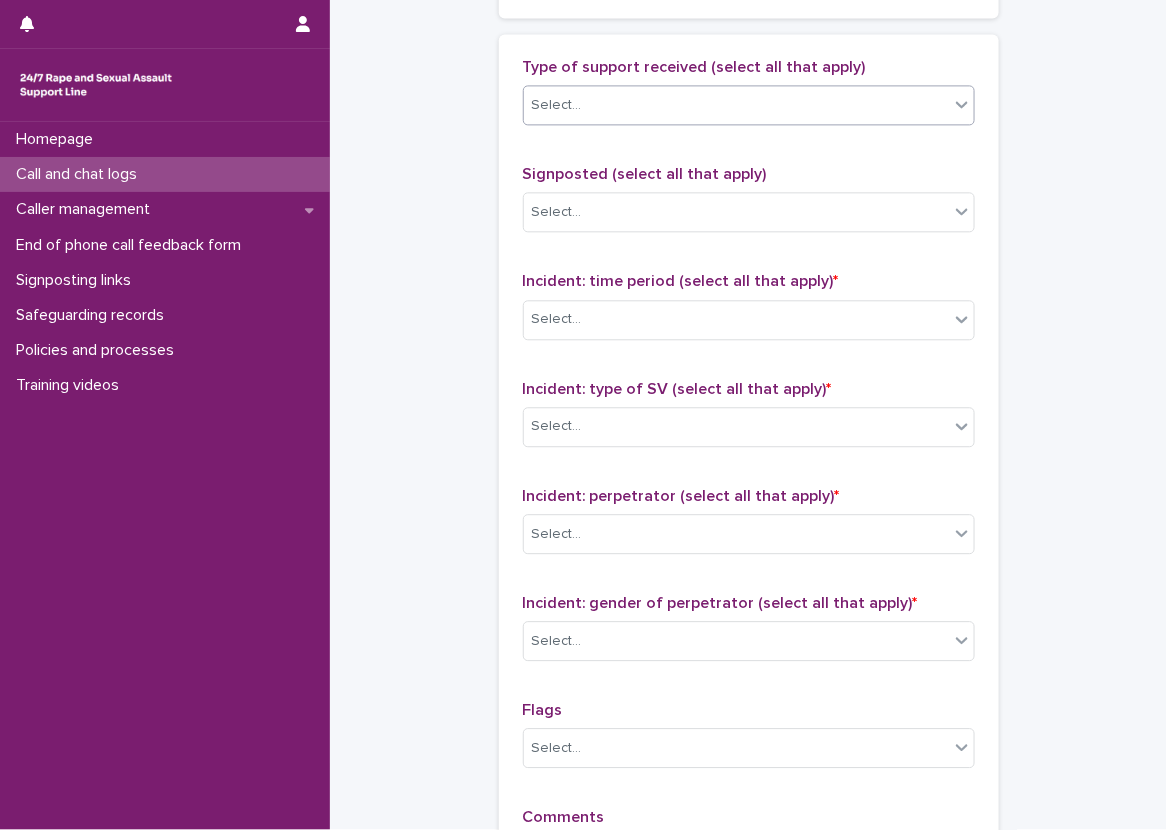 click on "Select..." at bounding box center (557, 105) 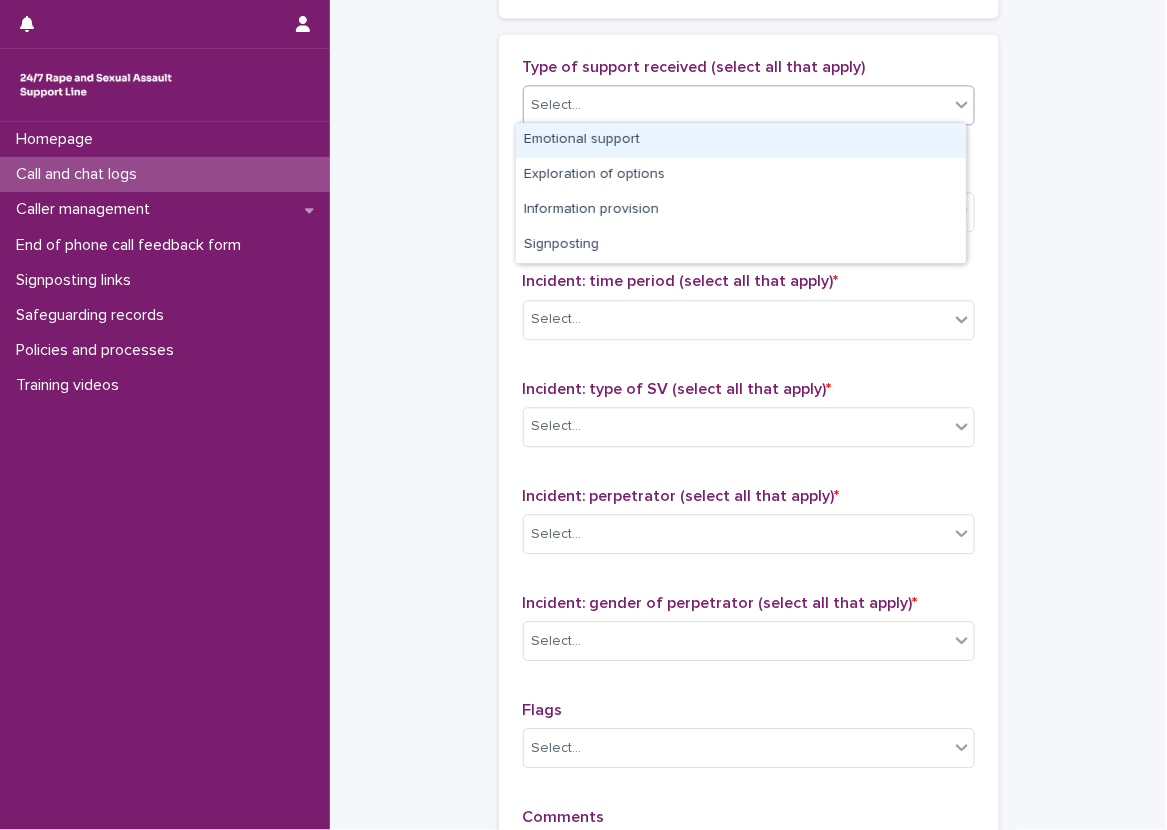 click on "Emotional support" at bounding box center (741, 140) 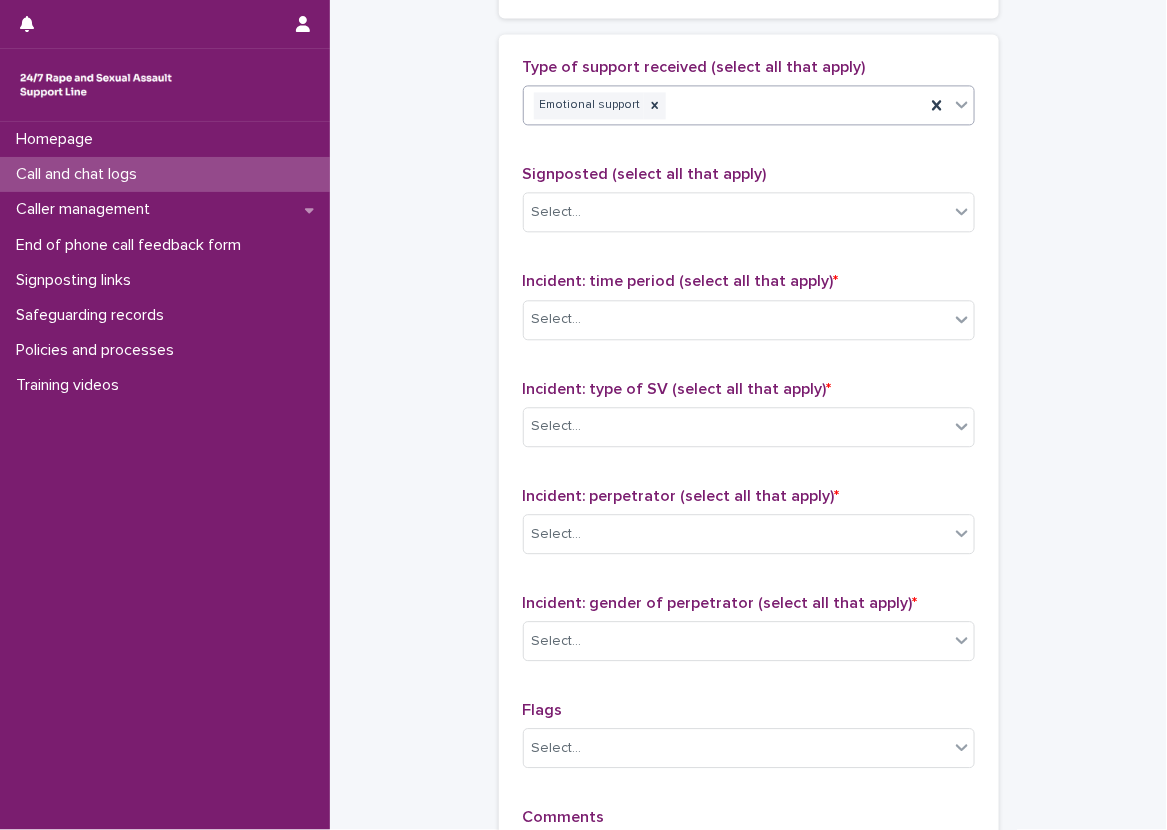 click at bounding box center (655, 105) 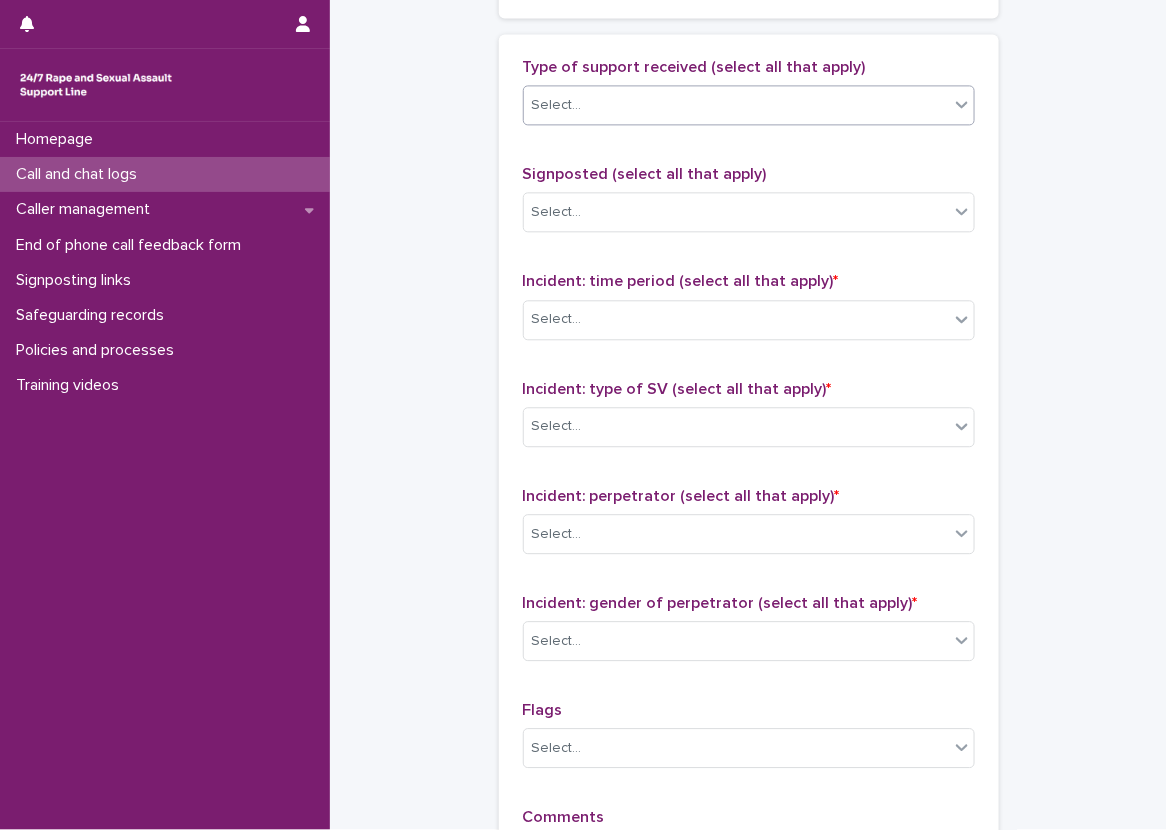 click on "Select..." at bounding box center [736, 105] 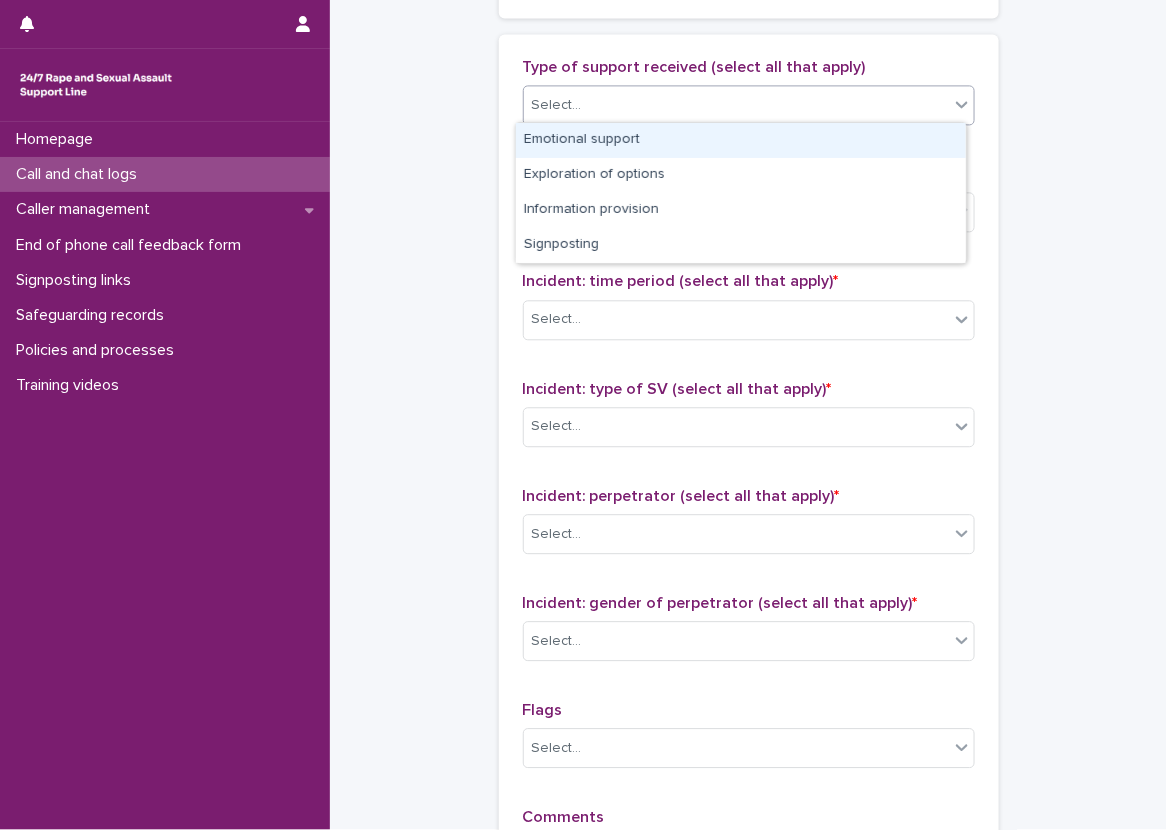click on "Emotional support" at bounding box center (741, 140) 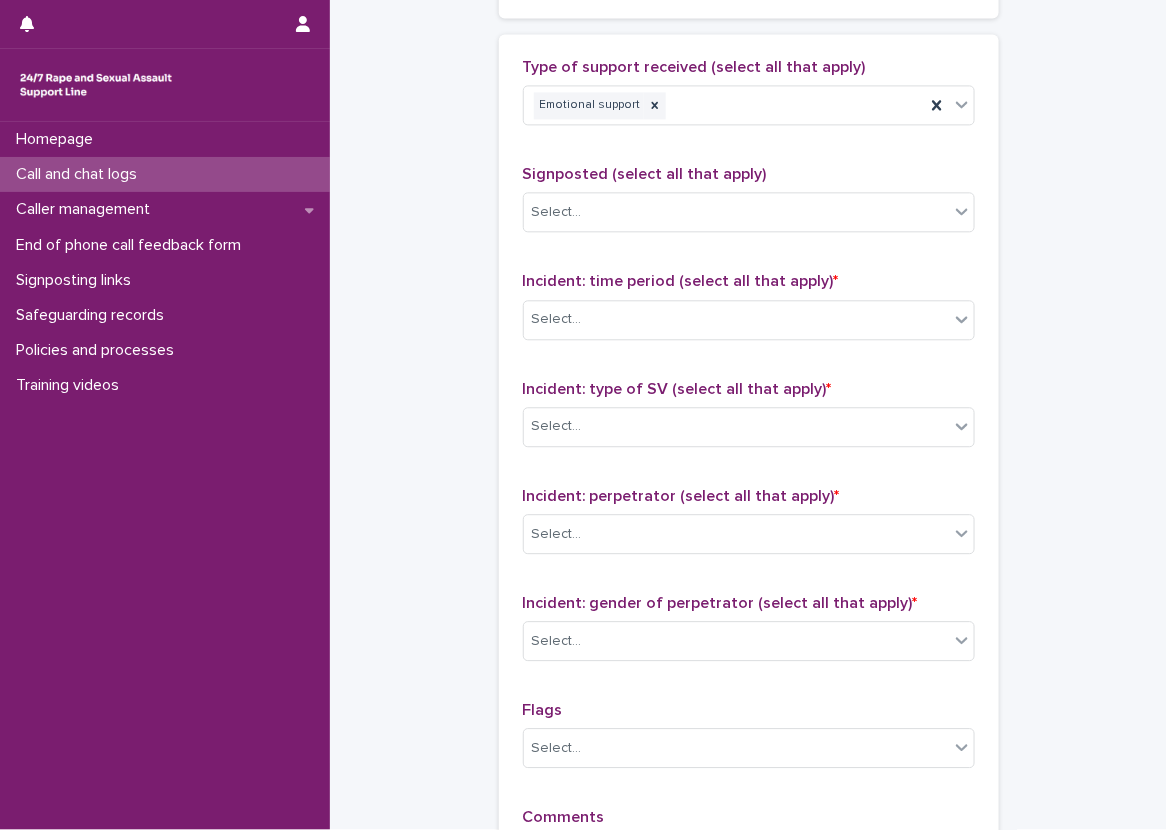 click on "Signposted (select all that apply)" at bounding box center (645, 174) 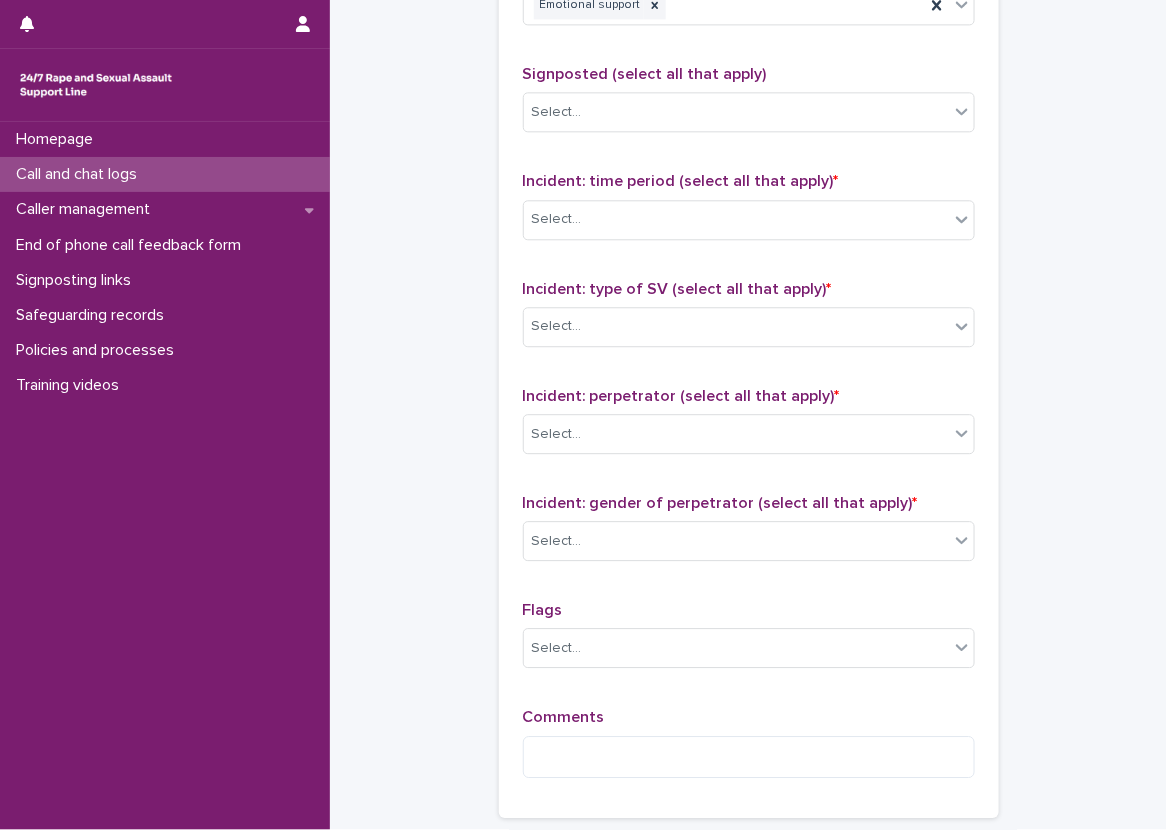 scroll, scrollTop: 1400, scrollLeft: 0, axis: vertical 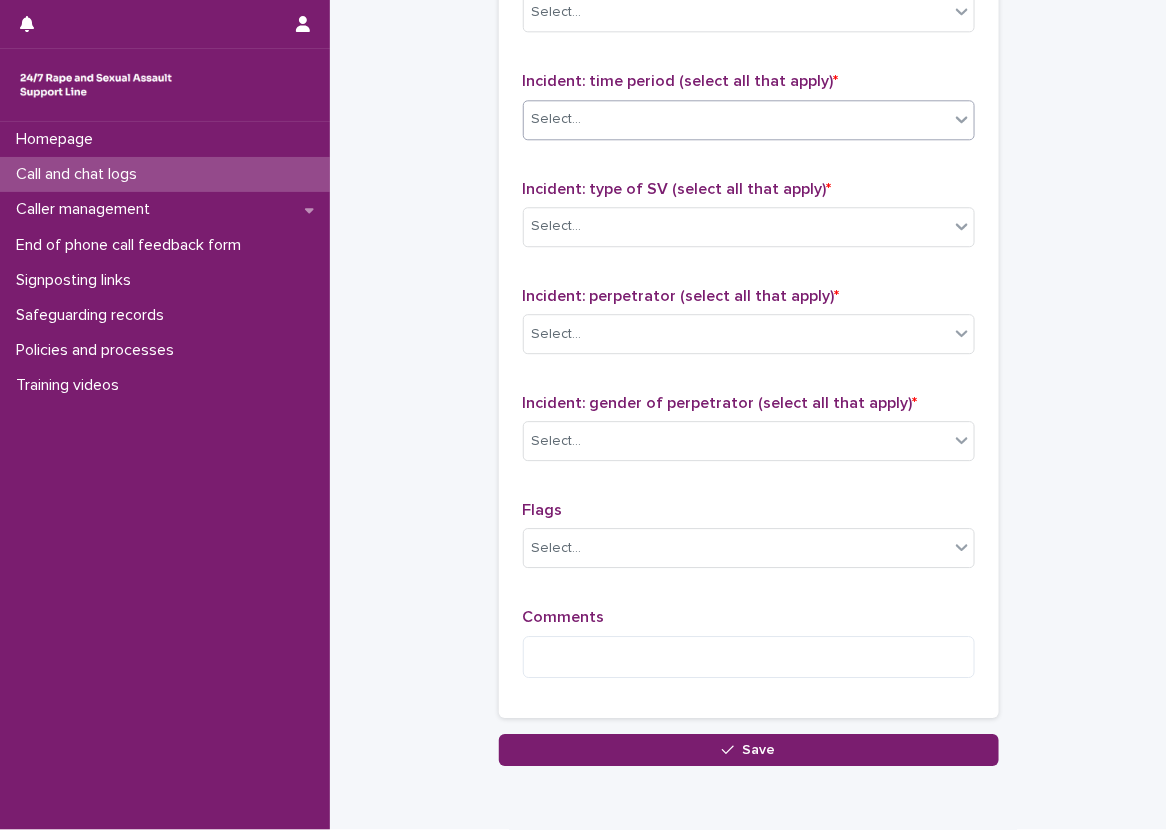 click on "Select..." at bounding box center (736, 119) 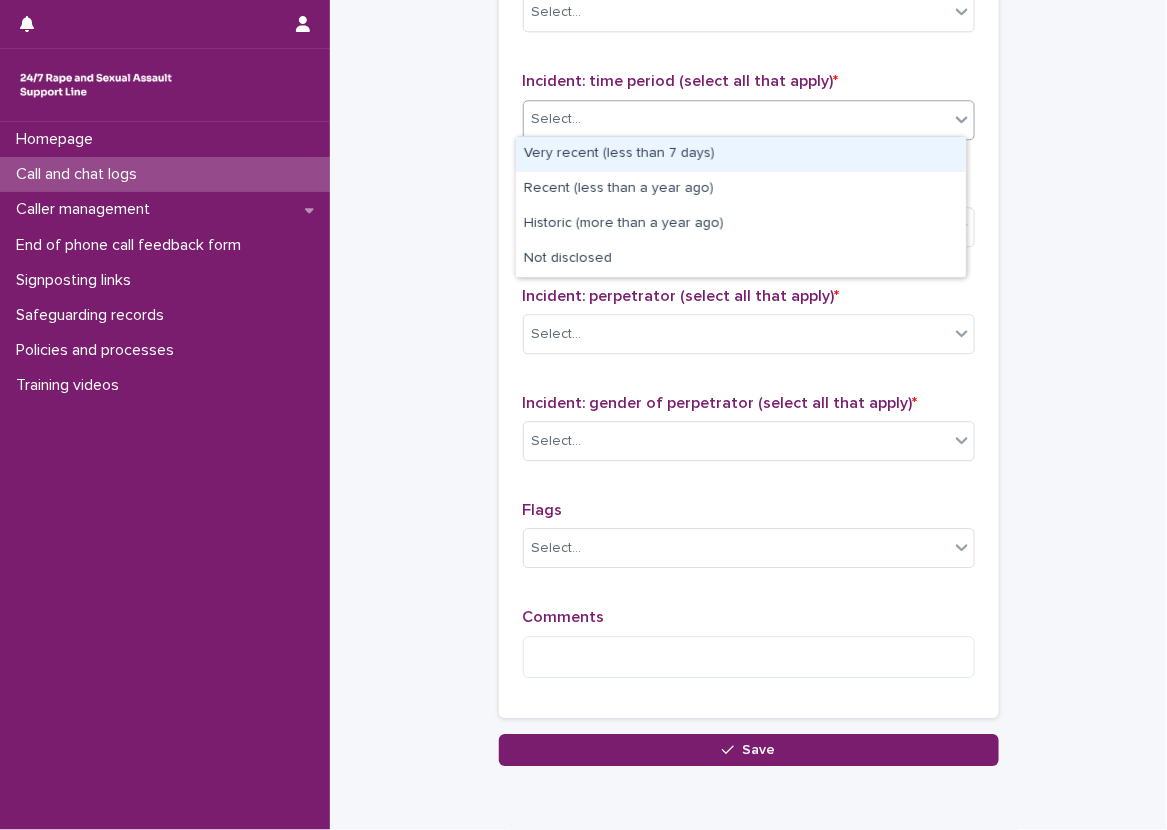 click on "Very recent (less than 7 days)" at bounding box center (741, 154) 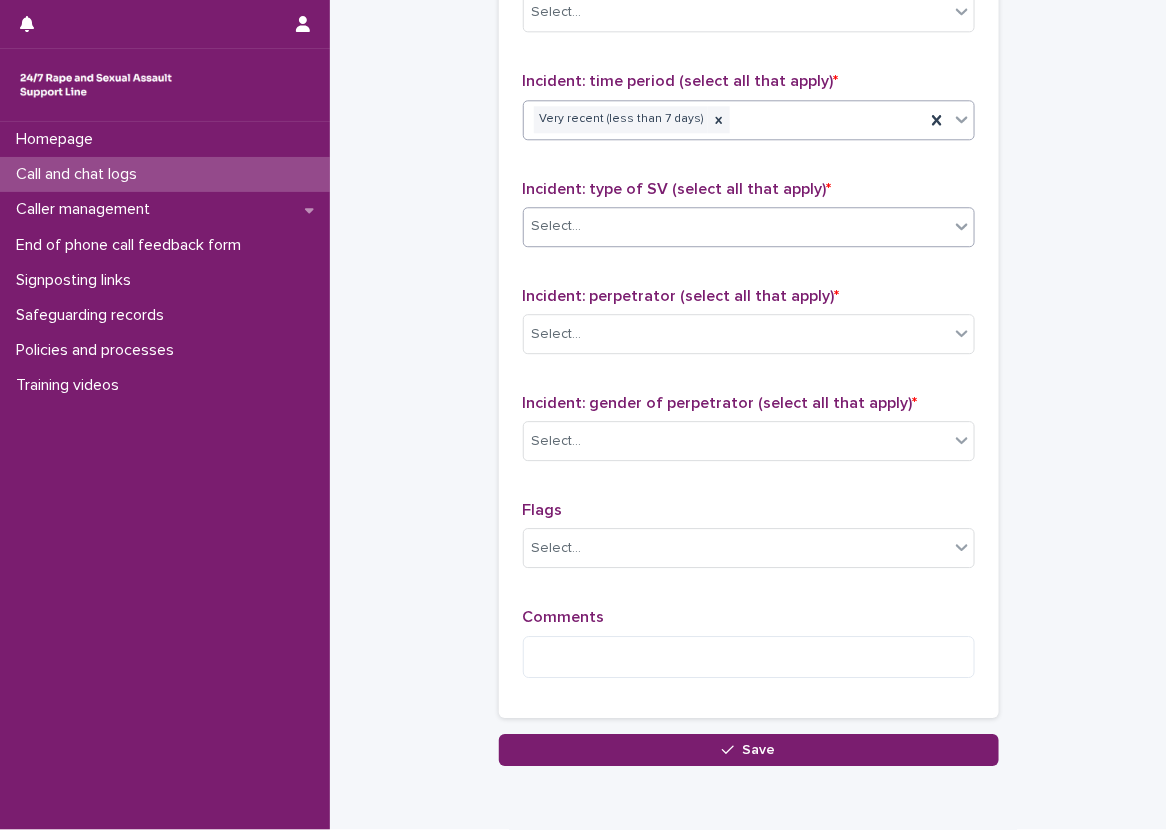 click on "Select..." at bounding box center (749, 227) 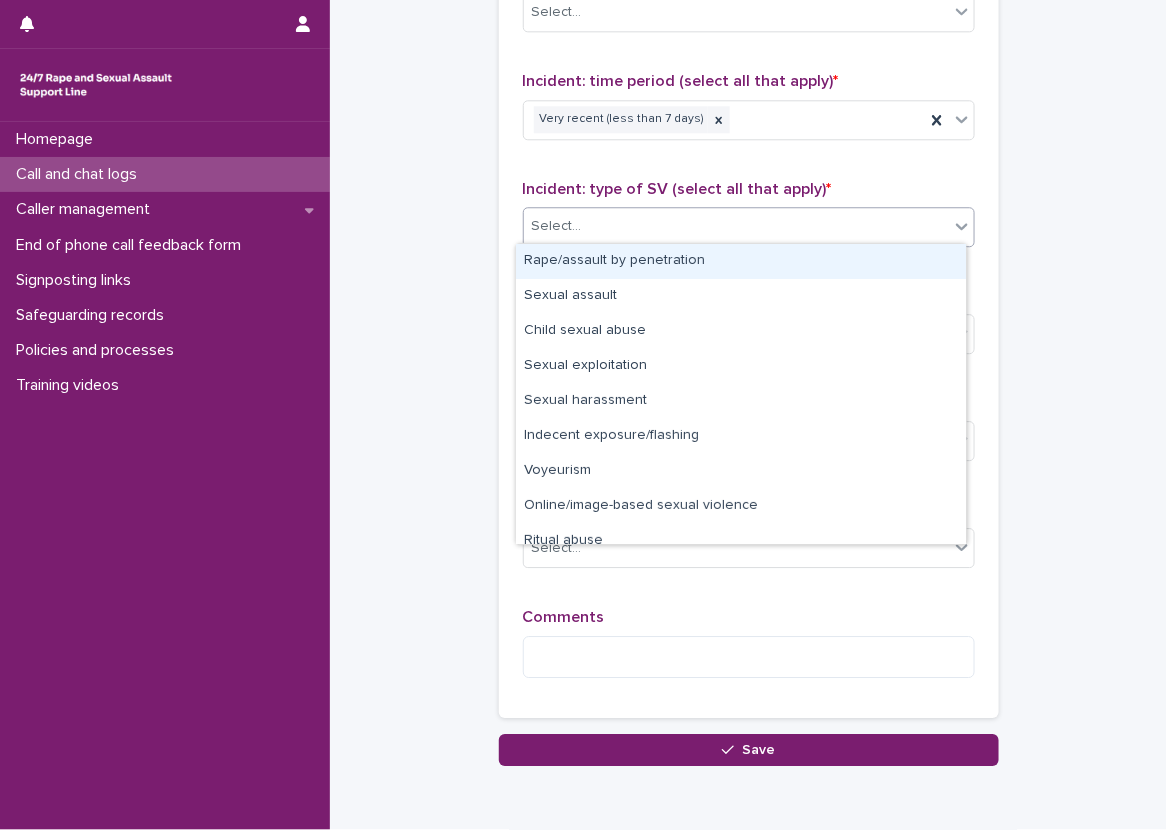 click on "Rape/assault by penetration" at bounding box center [741, 261] 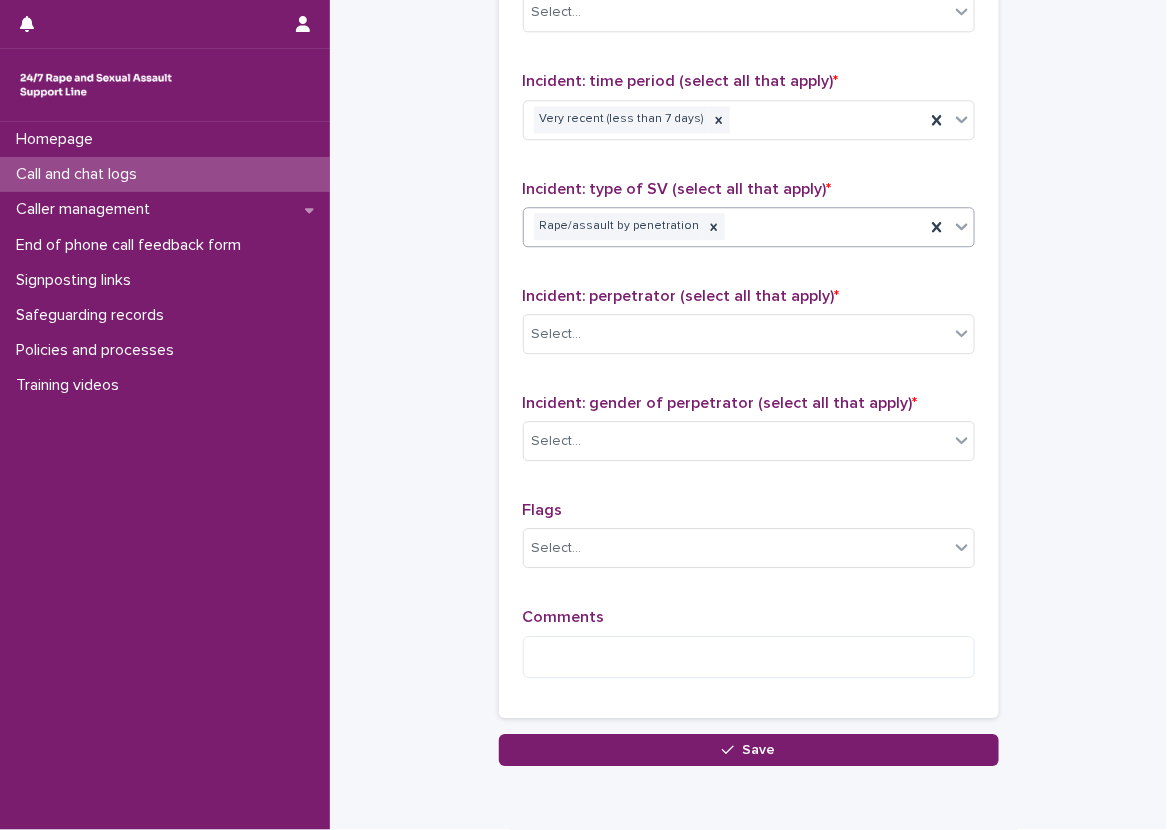 click on "Rape/assault by penetration" at bounding box center [724, 226] 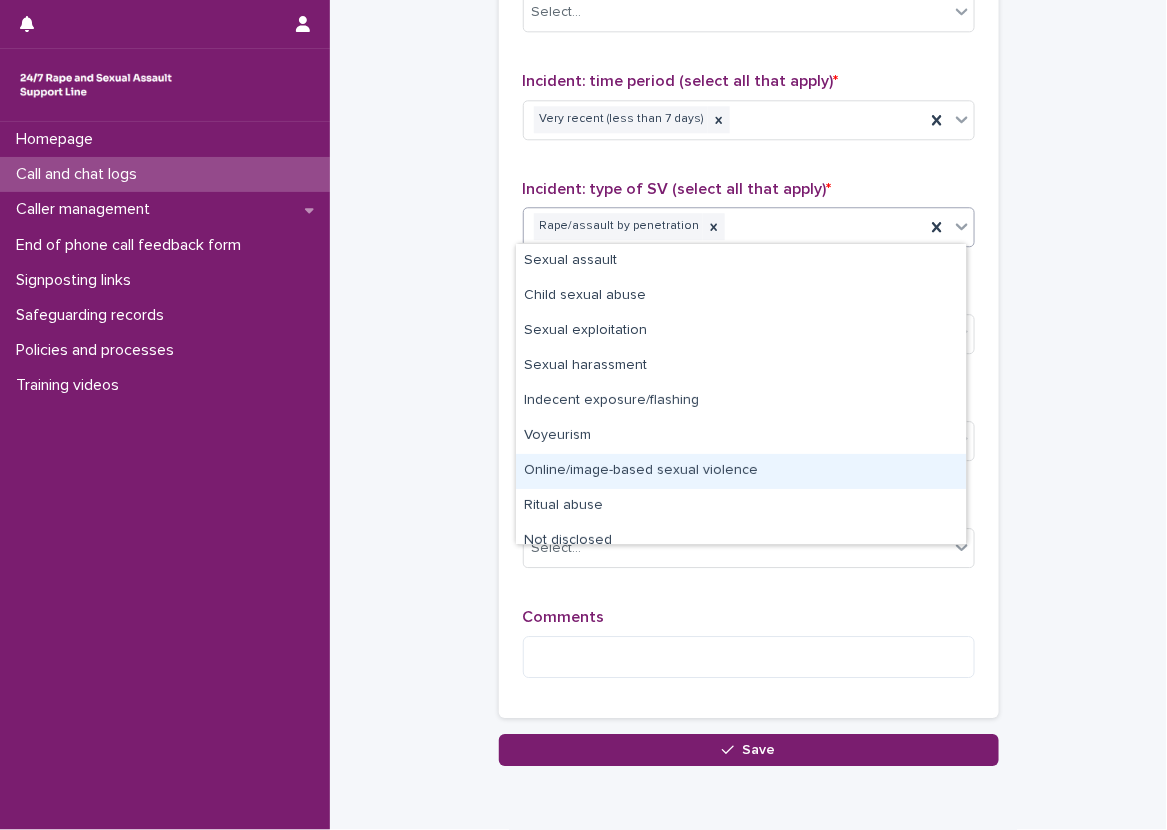 click on "Online/image-based sexual violence" at bounding box center (741, 471) 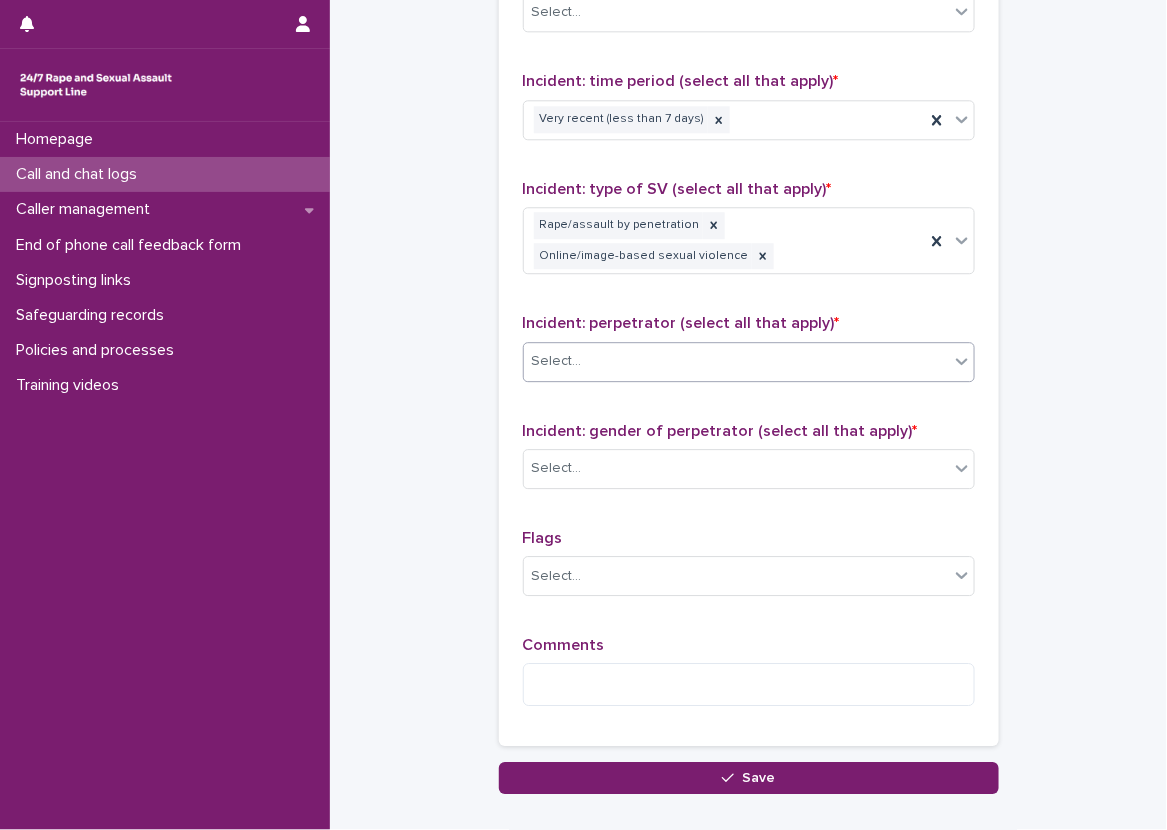 click on "Incident: perpetrator (select all that apply) *" at bounding box center [681, 323] 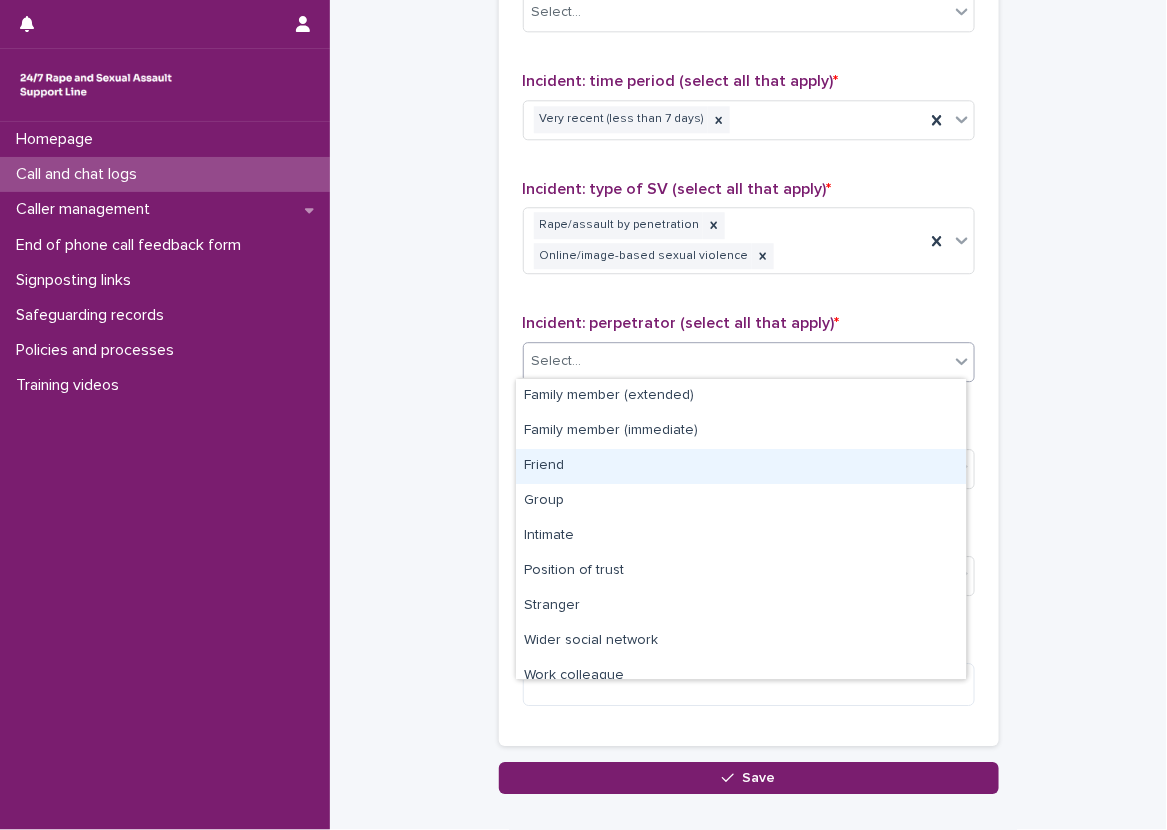 scroll, scrollTop: 85, scrollLeft: 0, axis: vertical 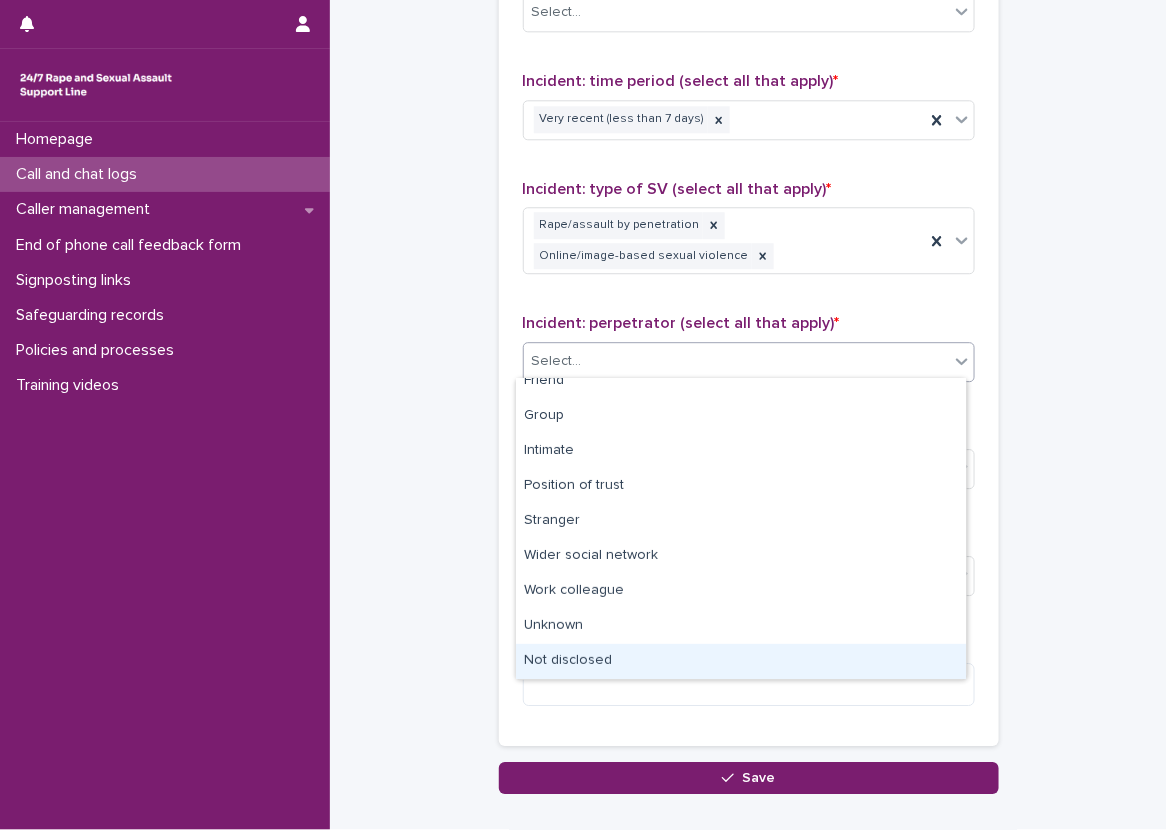 click on "Not disclosed" at bounding box center [741, 661] 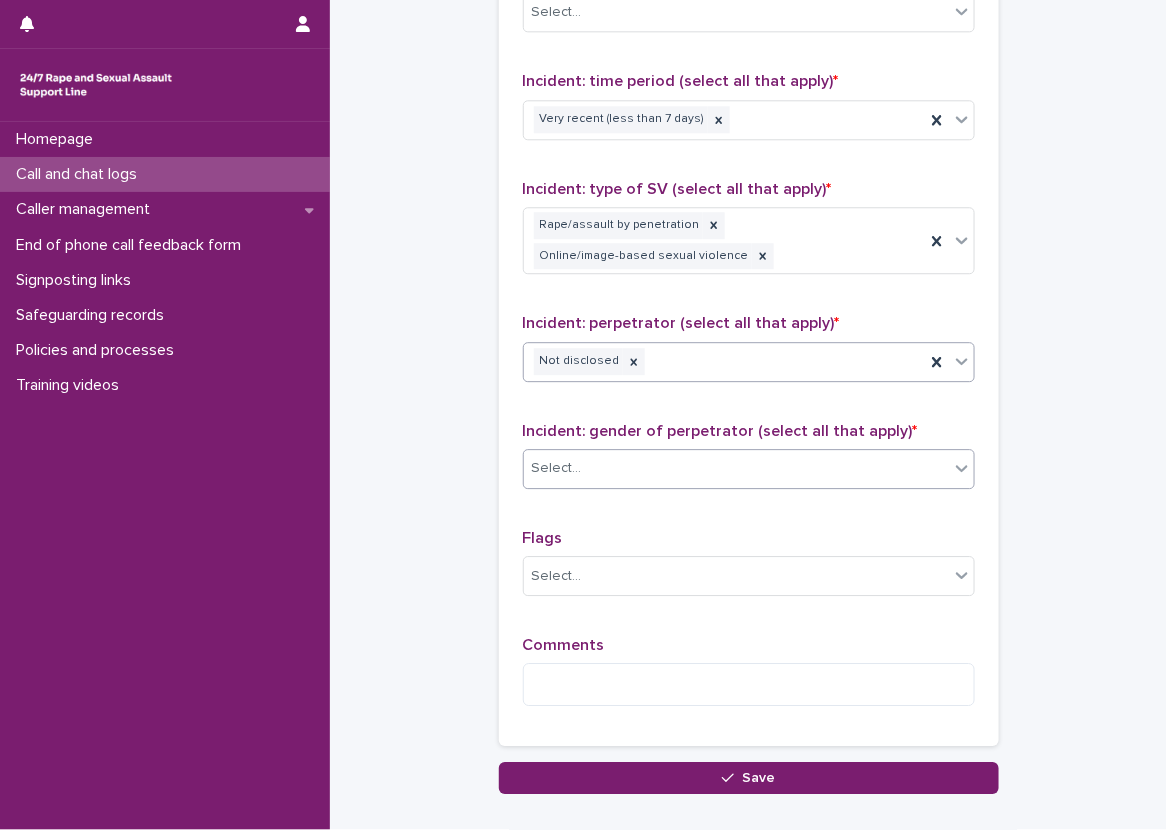 click on "Select..." at bounding box center [736, 468] 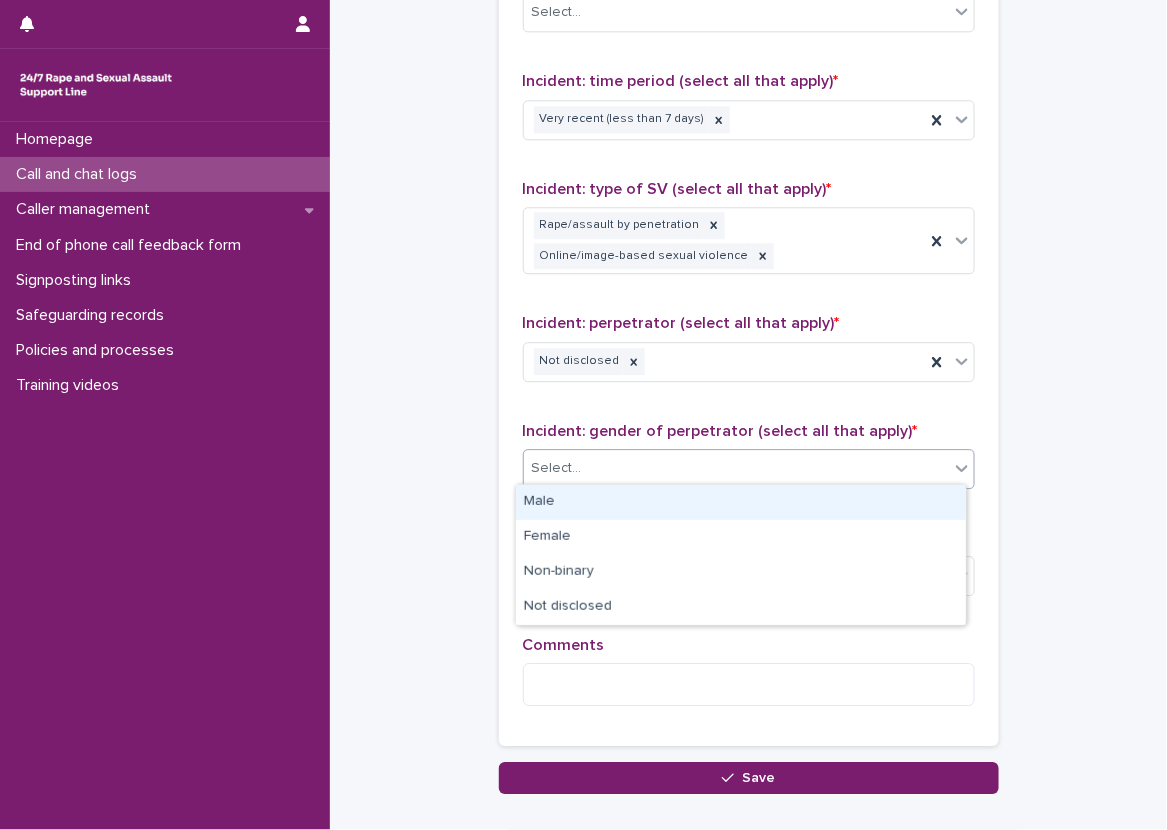 click on "Male" at bounding box center (741, 502) 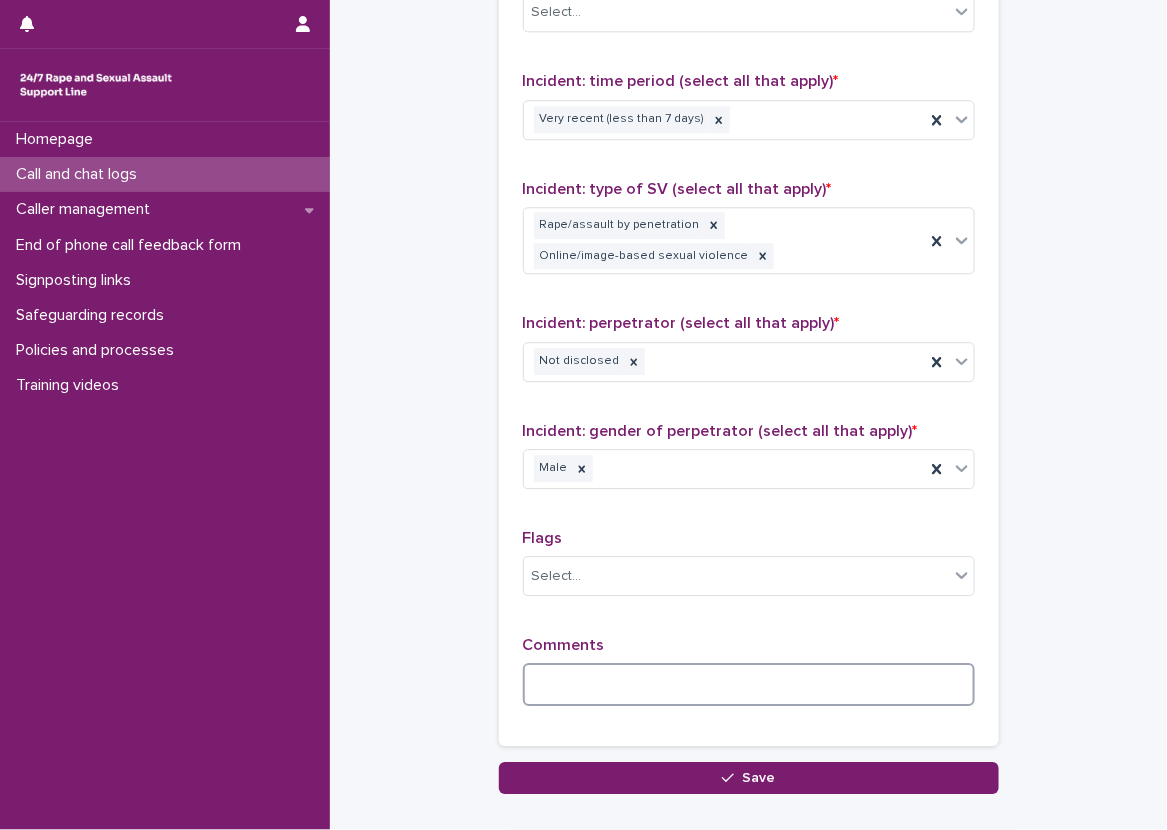 click at bounding box center [749, 684] 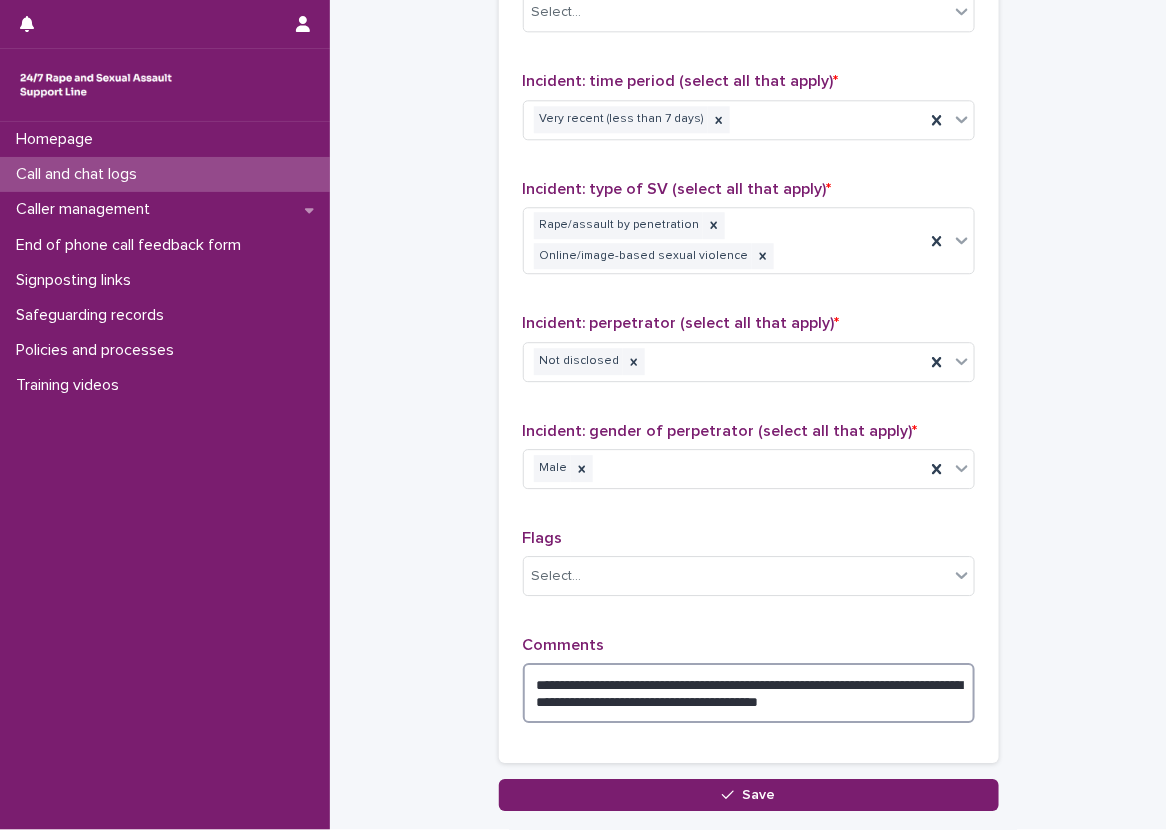 click on "**********" at bounding box center [749, 693] 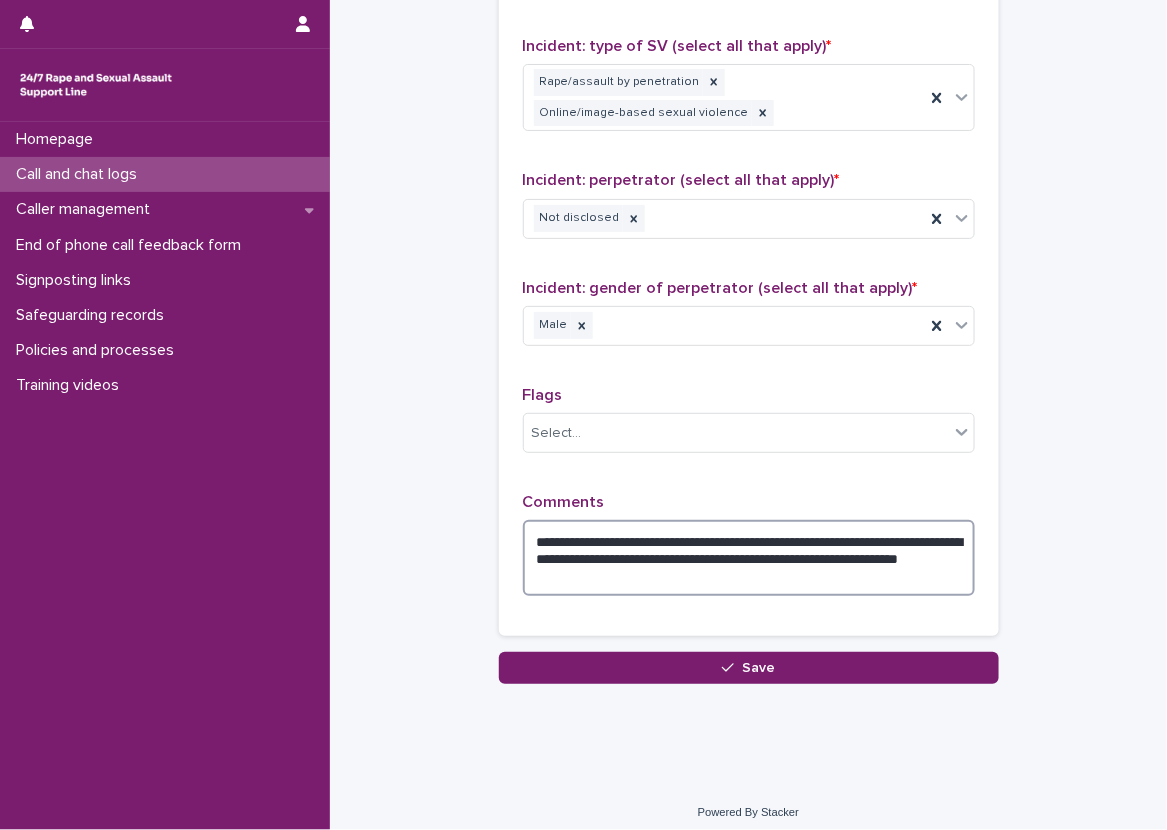 scroll, scrollTop: 1549, scrollLeft: 0, axis: vertical 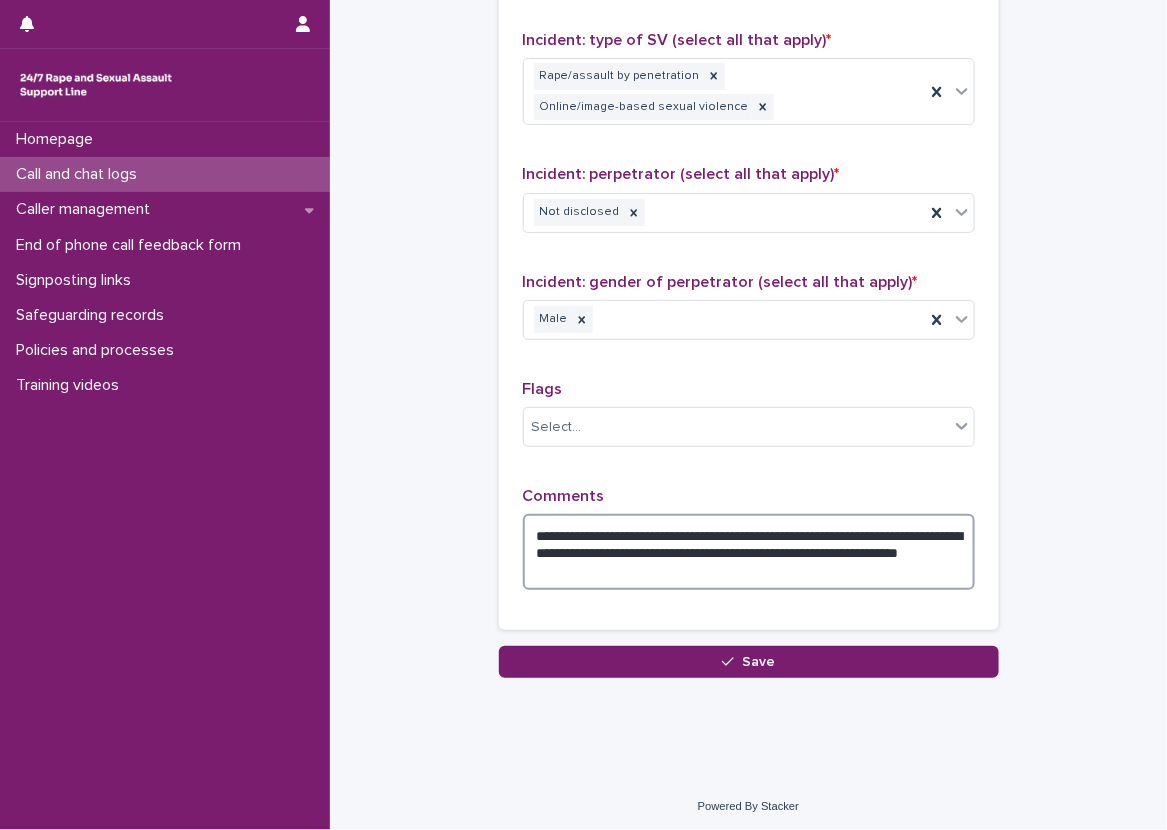 click on "**********" at bounding box center (749, 552) 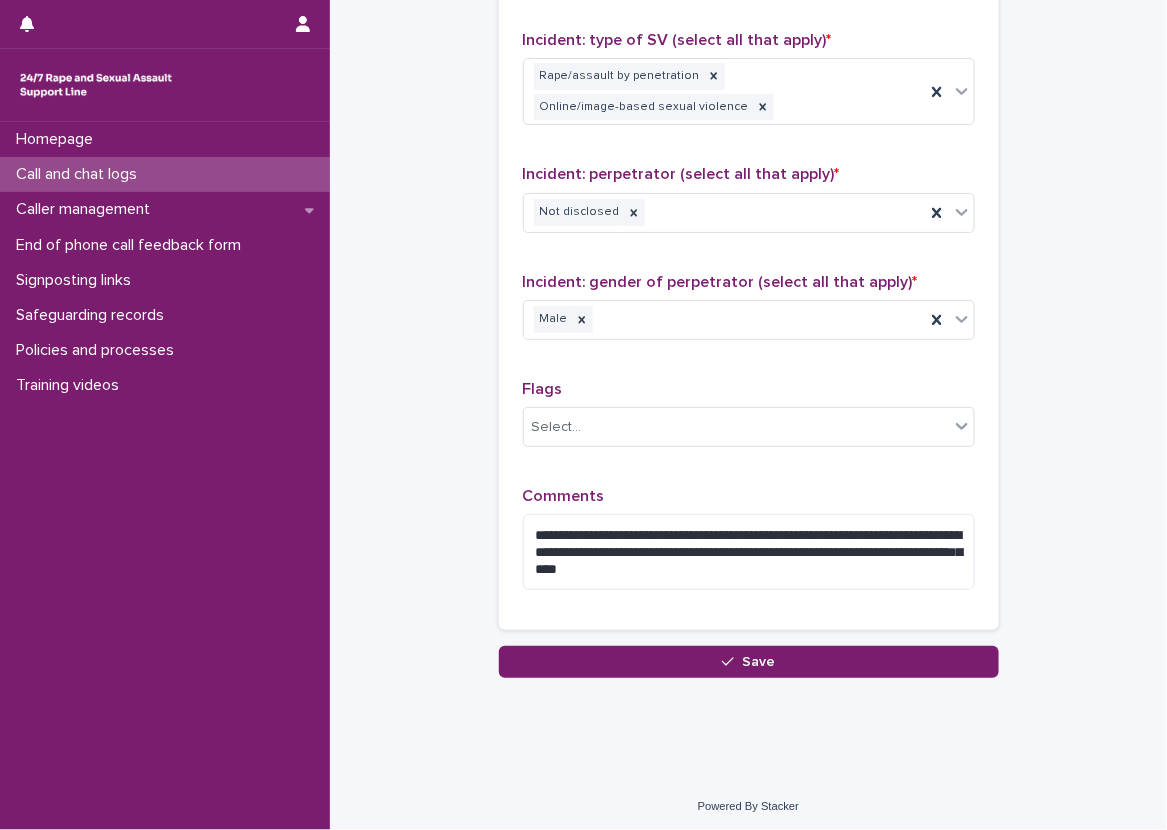 click on "**********" at bounding box center (748, -435) 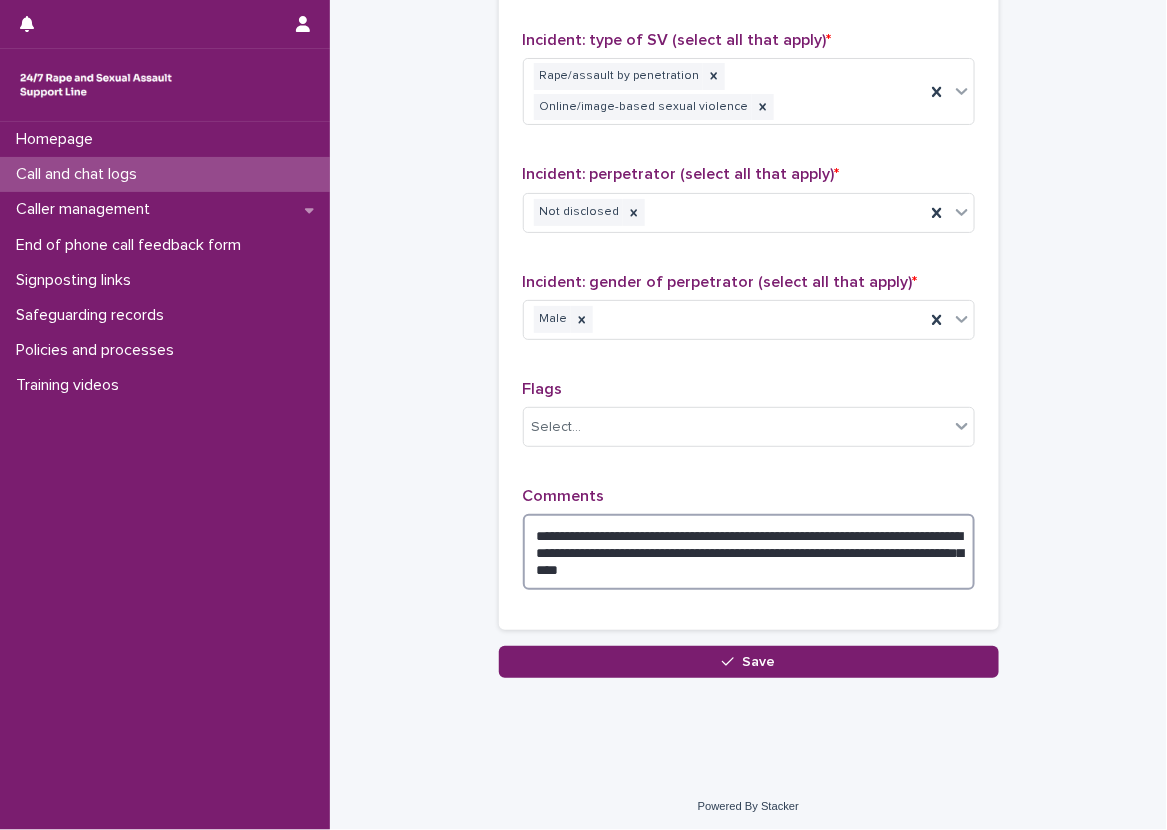 drag, startPoint x: 885, startPoint y: 571, endPoint x: 702, endPoint y: 565, distance: 183.09833 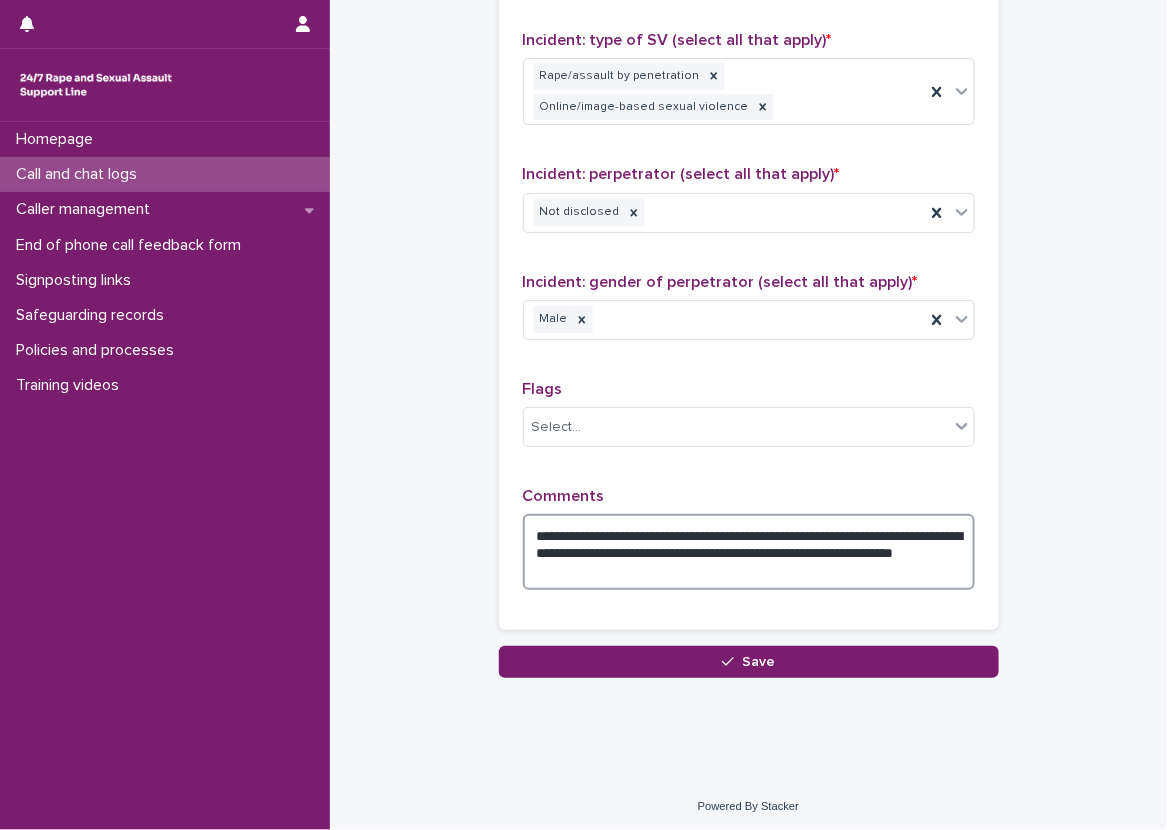 type on "**********" 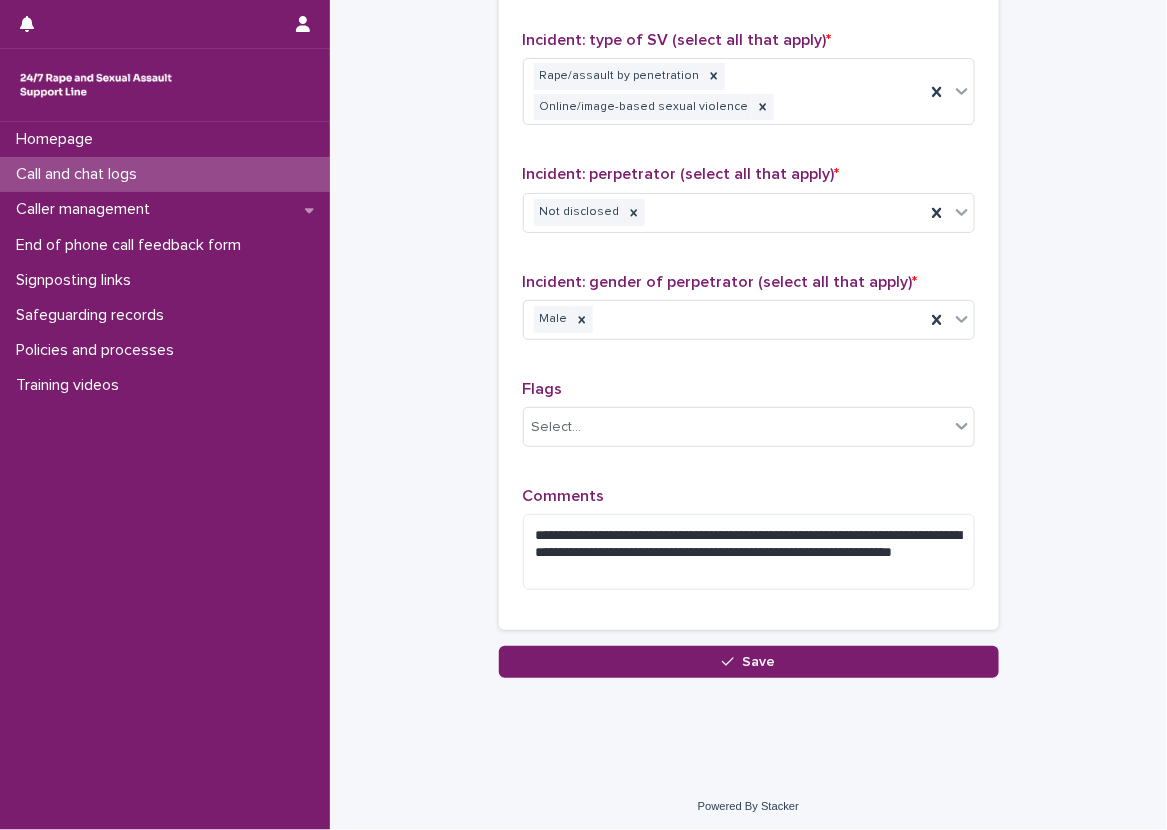 click on "**********" at bounding box center [749, 157] 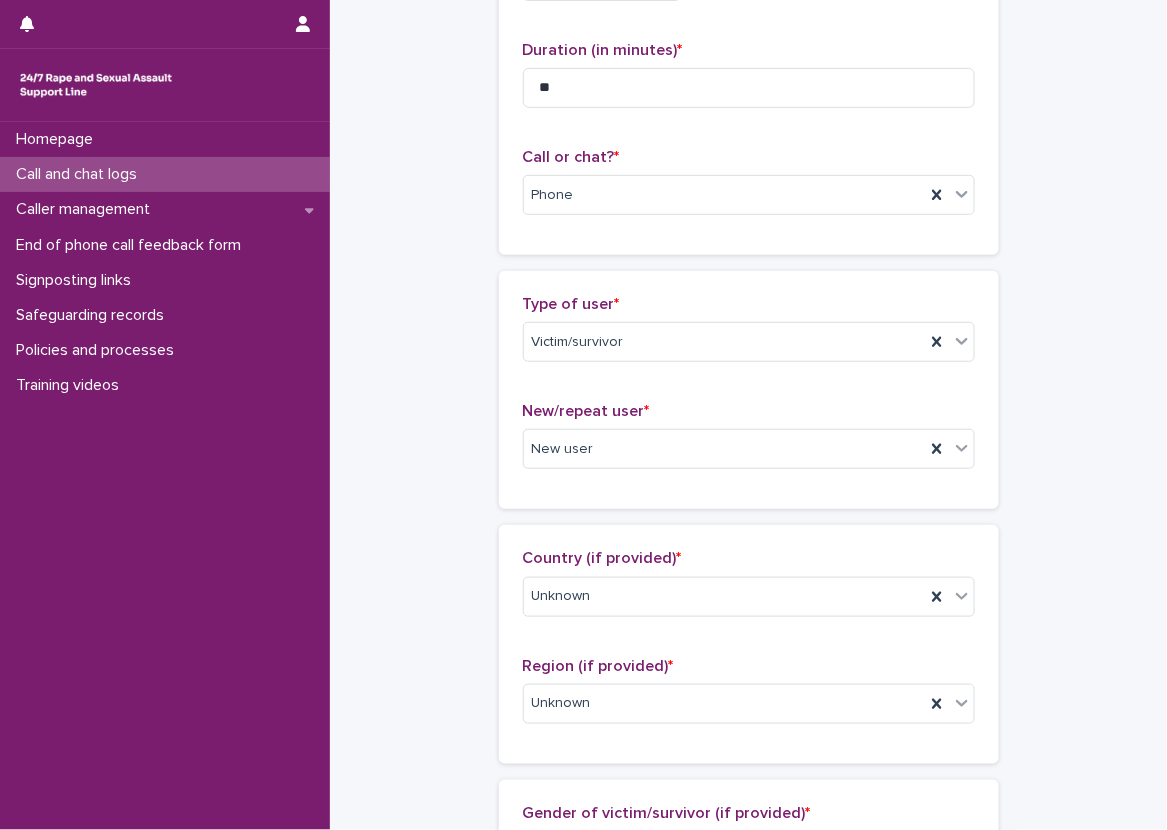 scroll, scrollTop: 300, scrollLeft: 0, axis: vertical 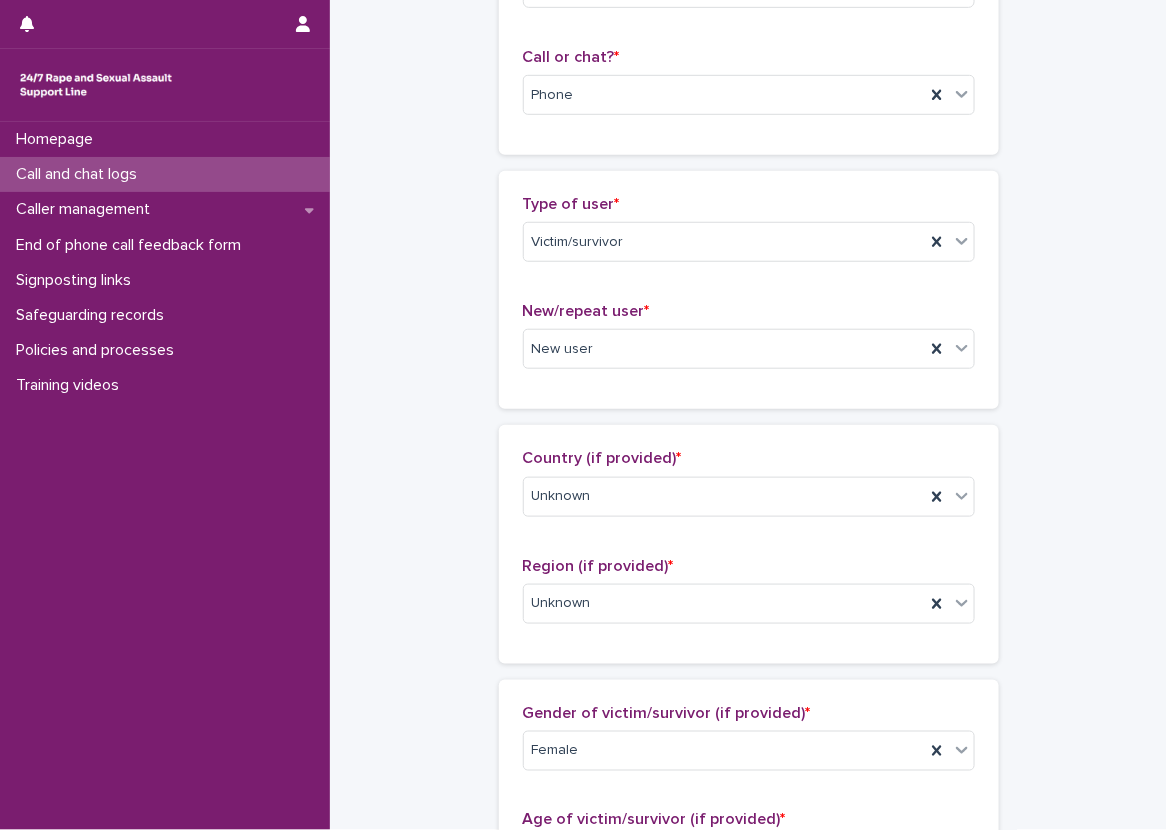 click on "**********" at bounding box center [748, 814] 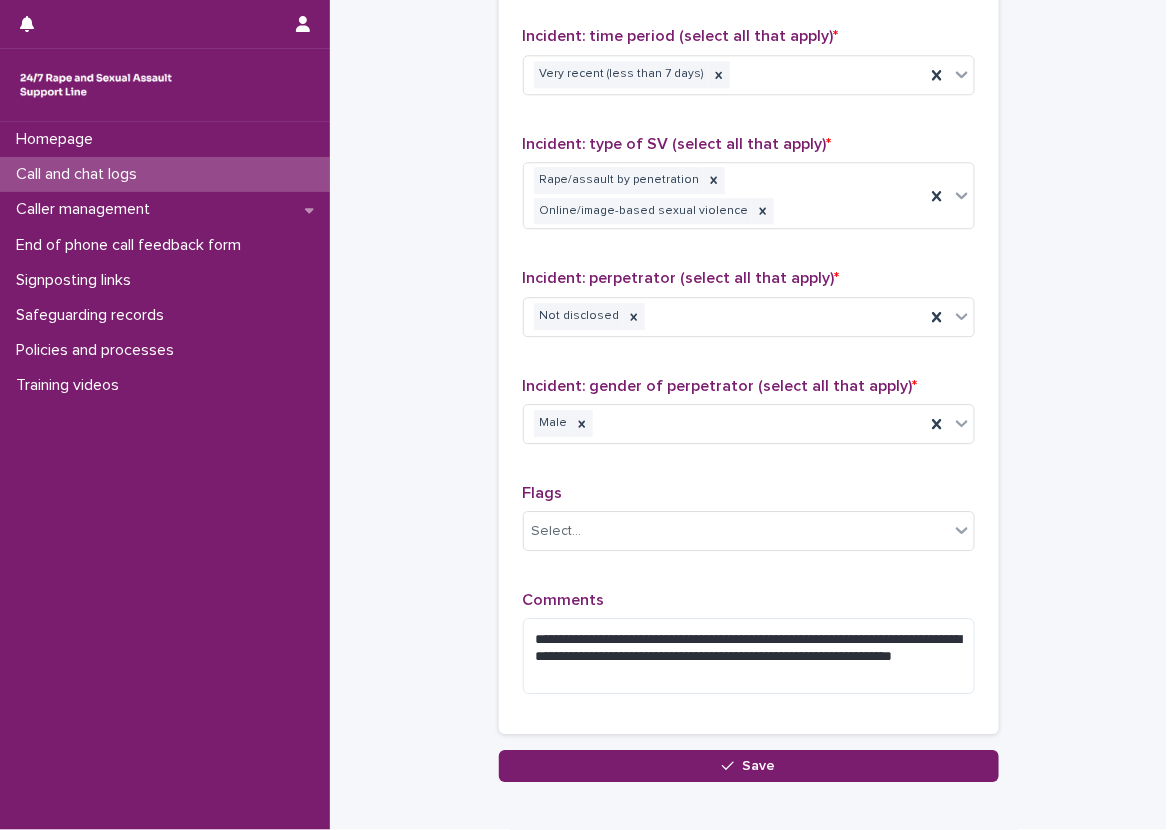 scroll, scrollTop: 1400, scrollLeft: 0, axis: vertical 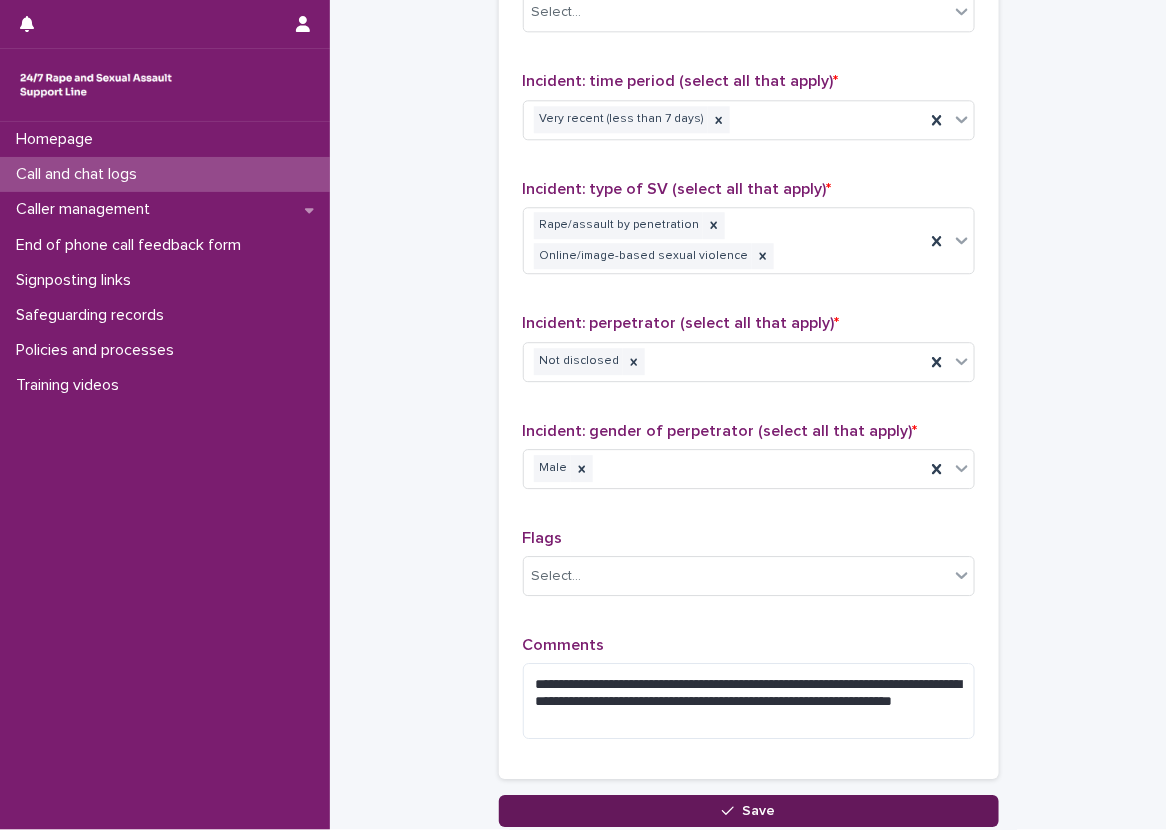 click on "Save" at bounding box center [749, 811] 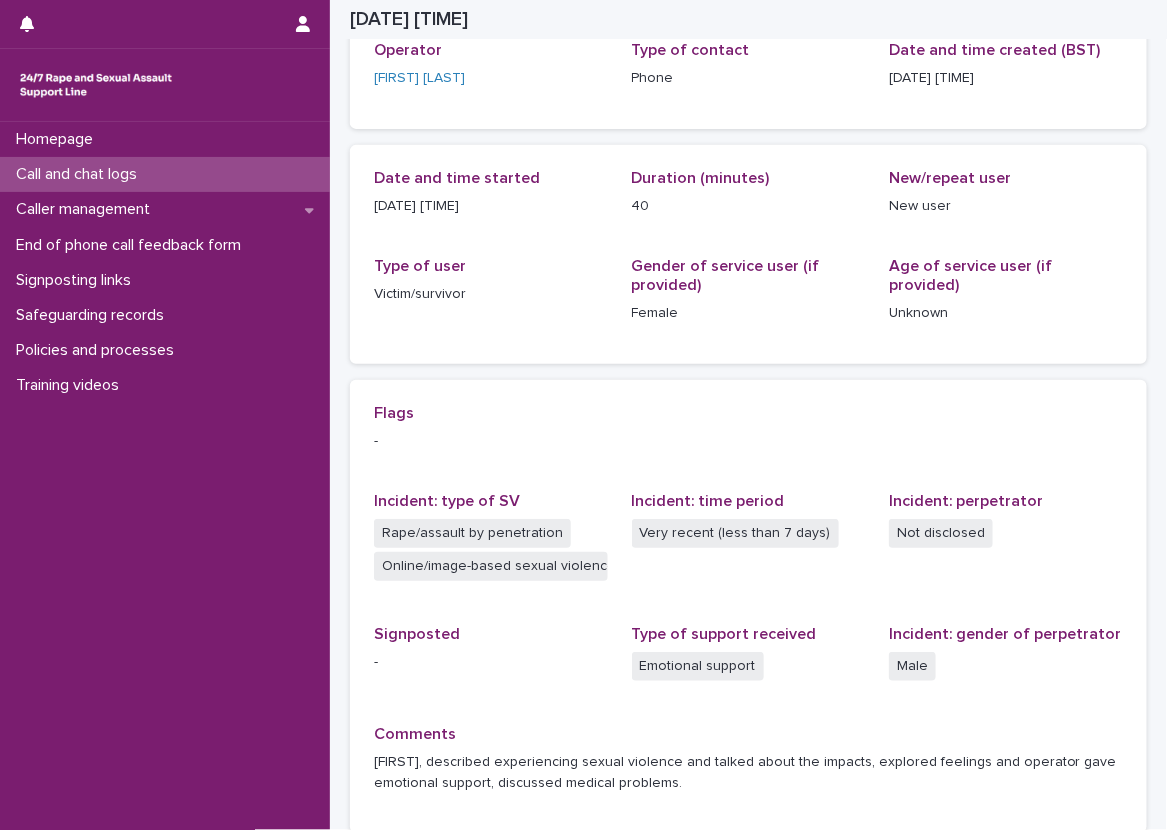 scroll, scrollTop: 105, scrollLeft: 0, axis: vertical 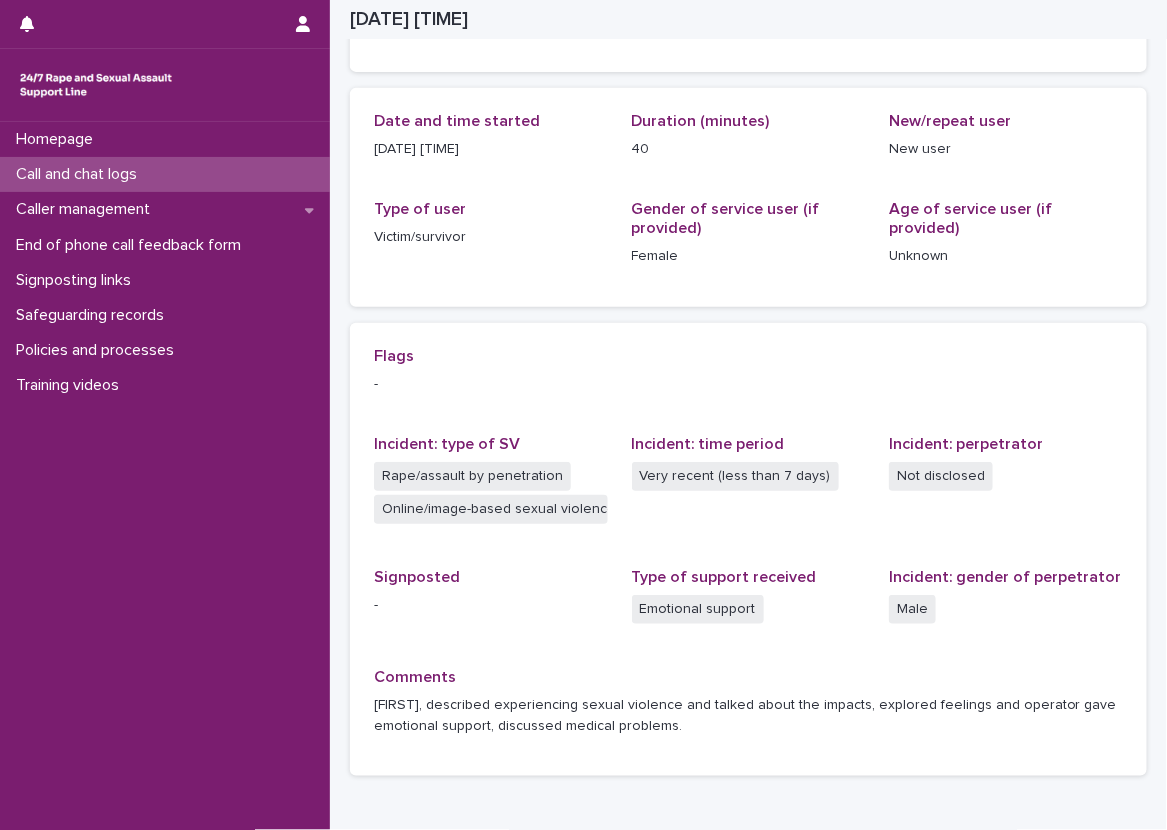 click on "Flags - Incident: type of SV Rape/assault by penetration Online/image-based sexual violence Incident: time period Very recent (less than 7 days) Incident: perpetrator Not disclosed Signposted - Type of support received Emotional support Incident: gender of perpetrator Male Comments [FIRST], described experiencing sexual violence and talked about the impacts, explored feelings and operator gave emotional support, discussed medical problems." at bounding box center (748, 550) 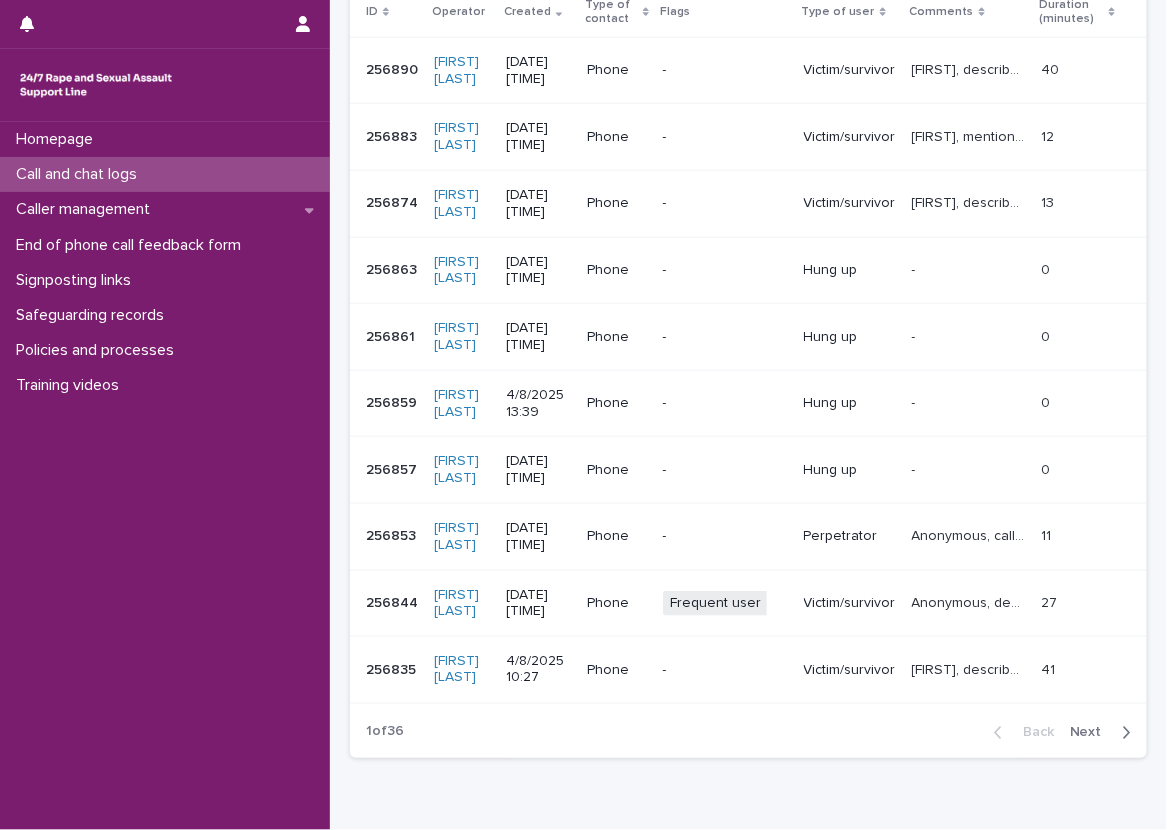 scroll, scrollTop: 400, scrollLeft: 0, axis: vertical 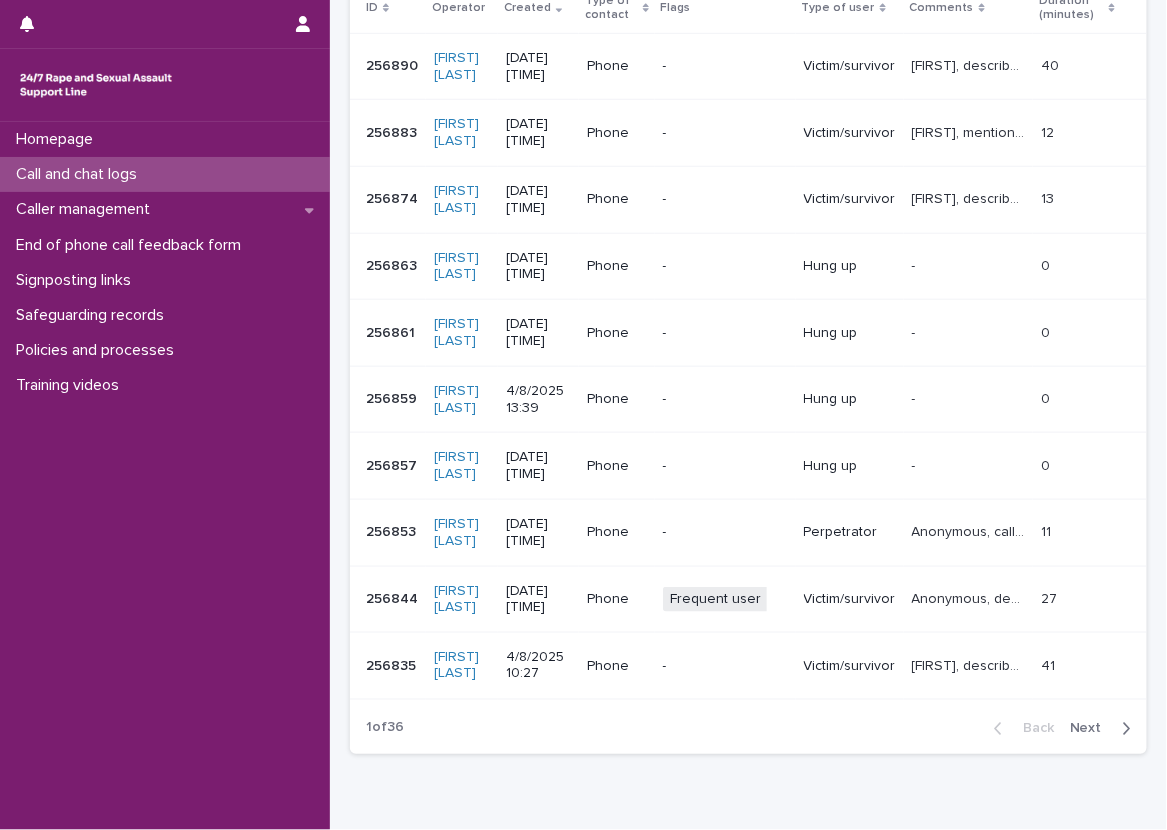 click on "Back Next" at bounding box center (1062, 729) 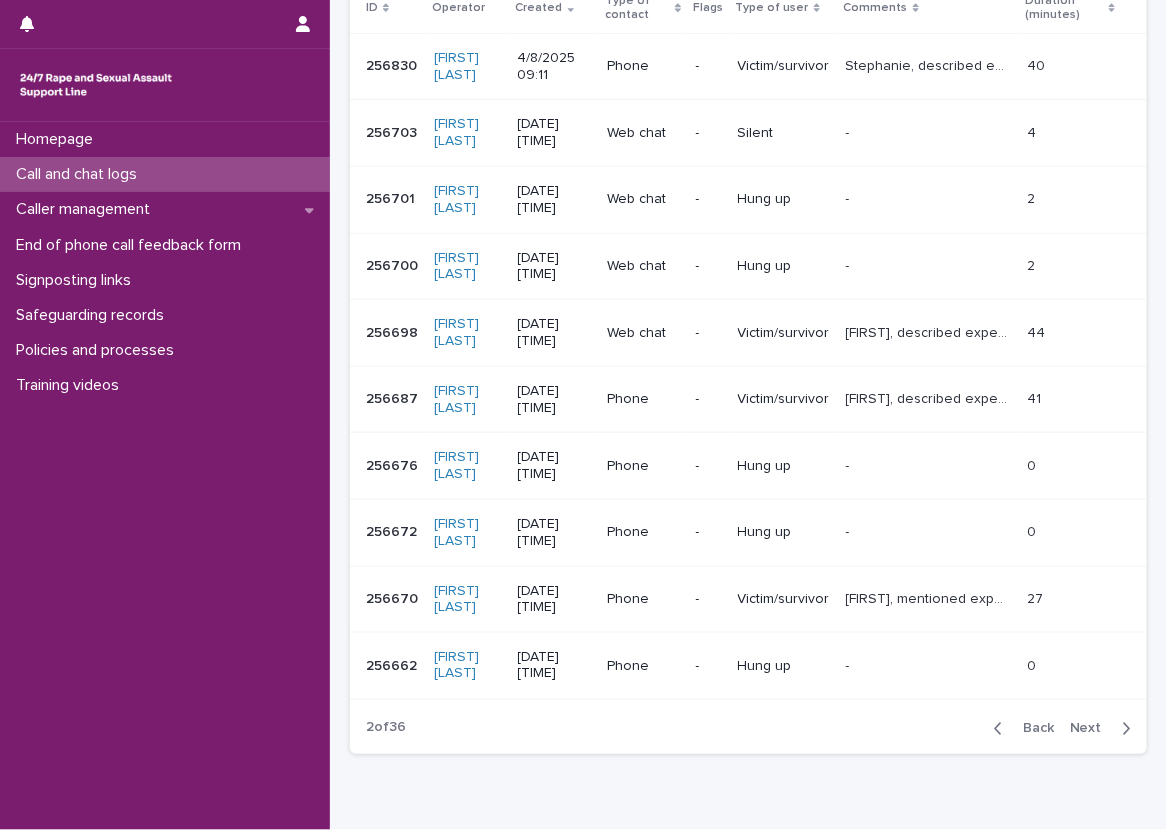click on "Back" at bounding box center (1032, 729) 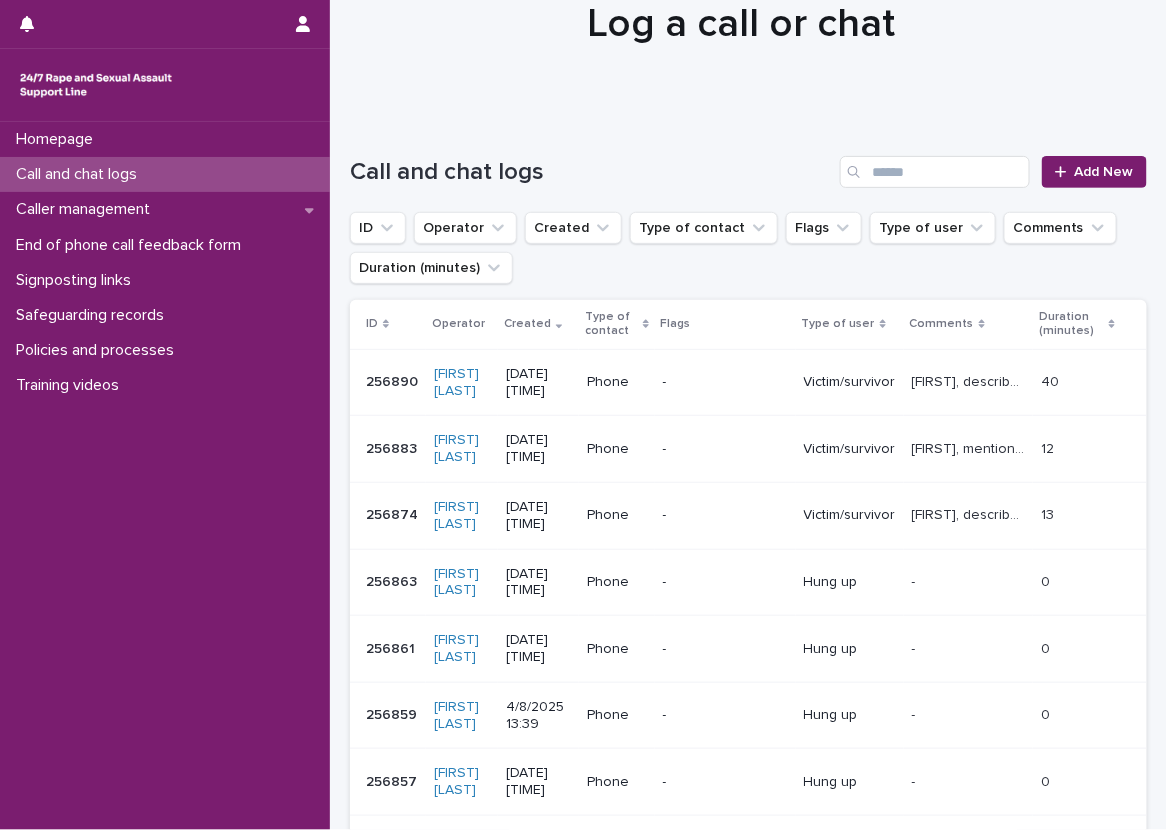 scroll, scrollTop: 0, scrollLeft: 0, axis: both 